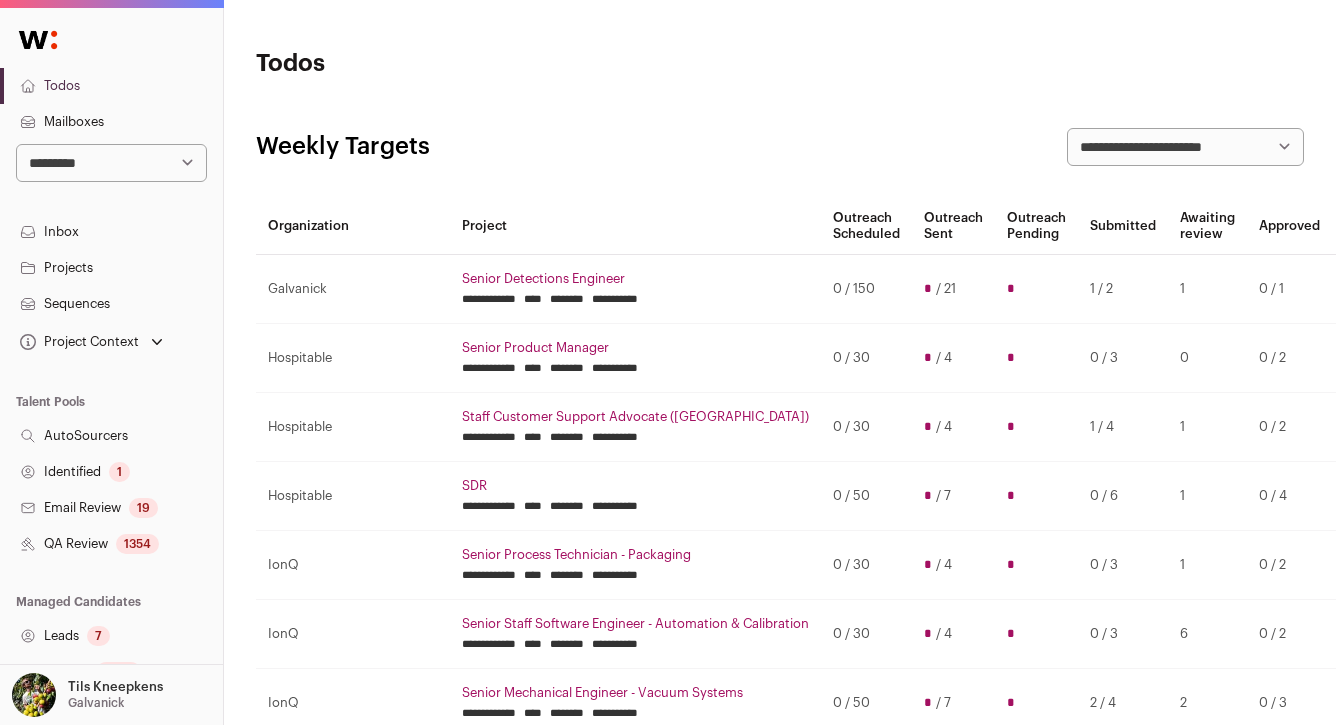scroll, scrollTop: 511, scrollLeft: 0, axis: vertical 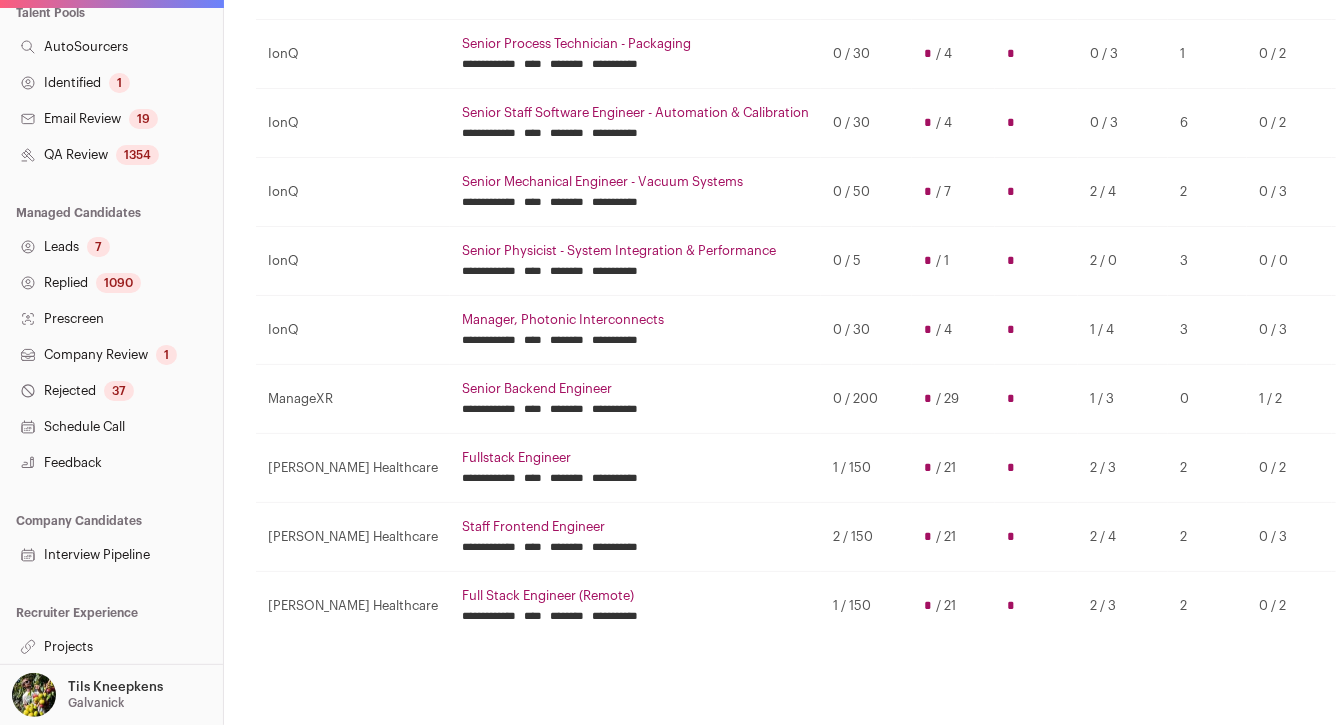 click on "Galvanick" at bounding box center [96, 703] 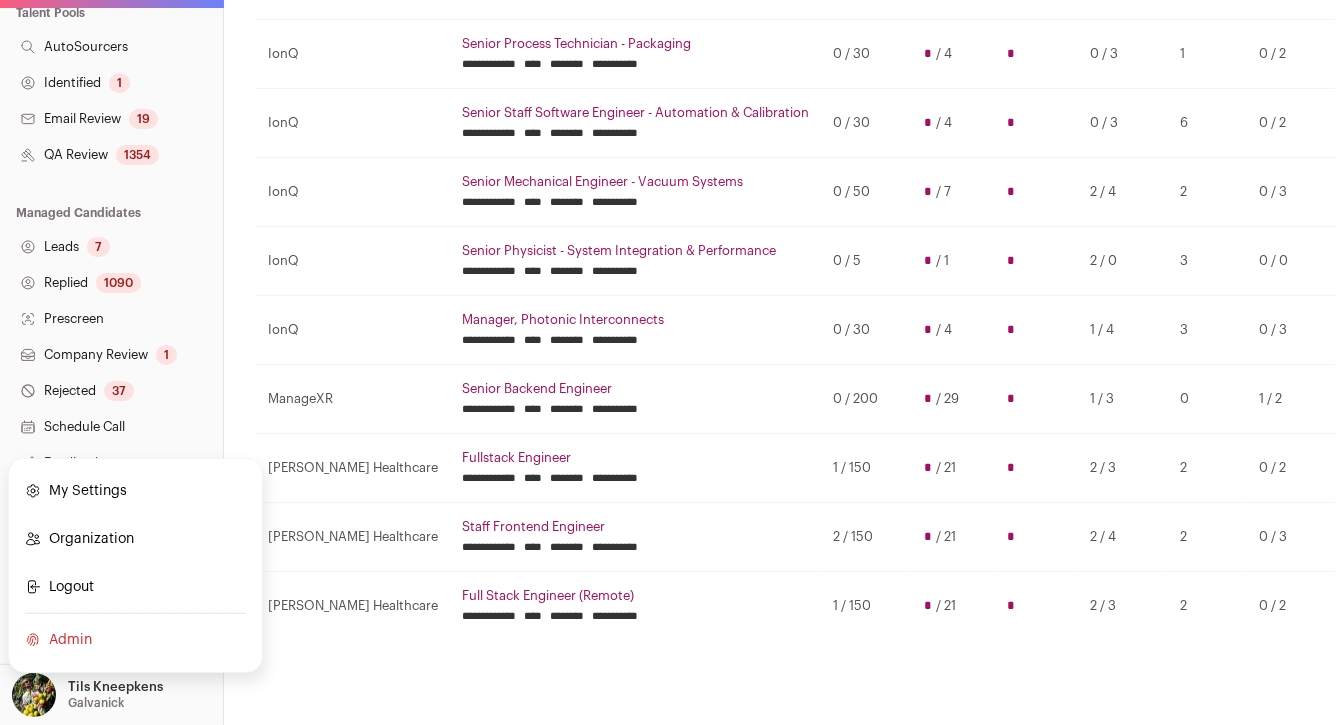 click on "Admin" at bounding box center [135, 640] 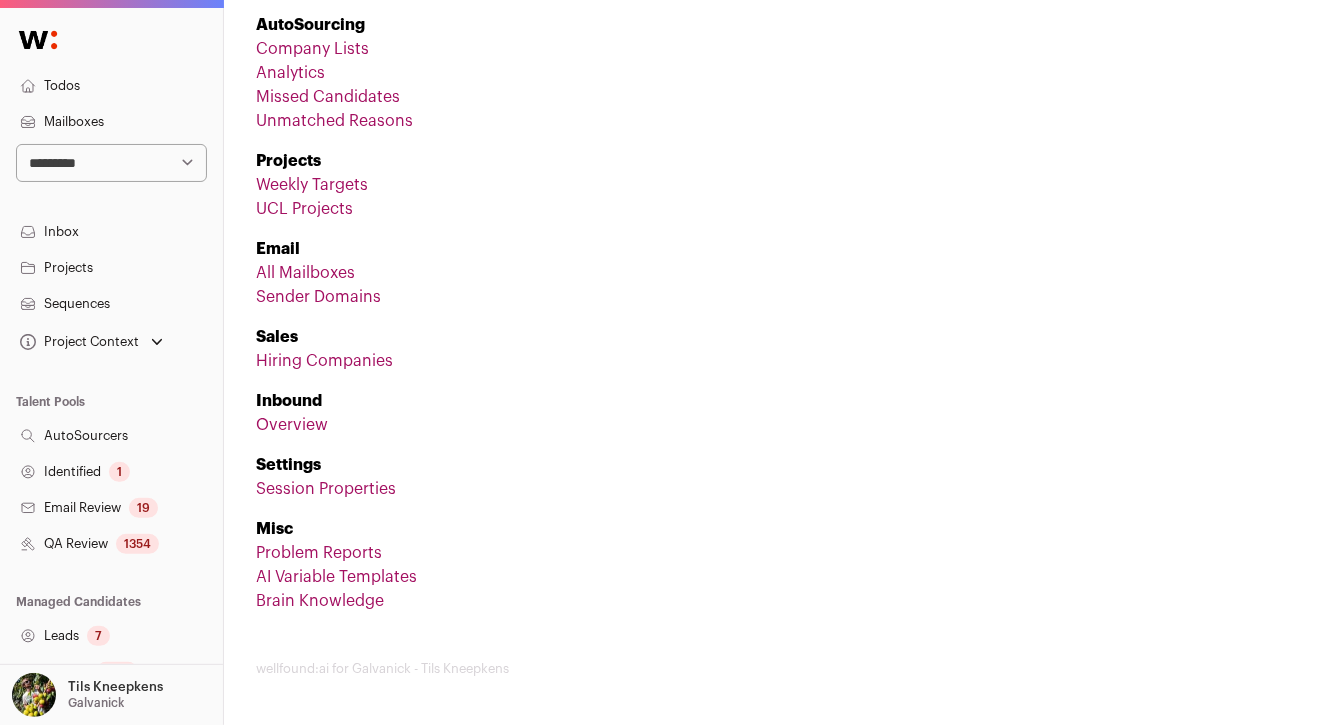 scroll, scrollTop: 0, scrollLeft: 0, axis: both 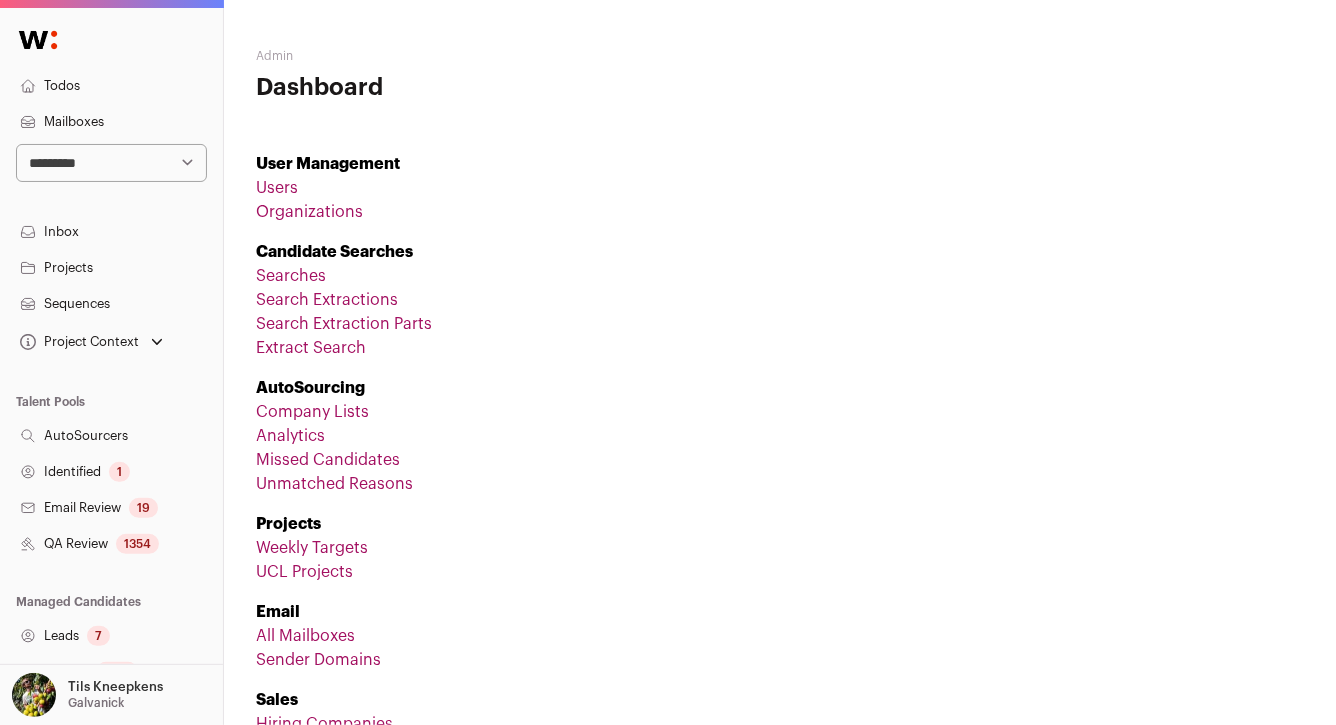 click on "Organizations" at bounding box center [309, 212] 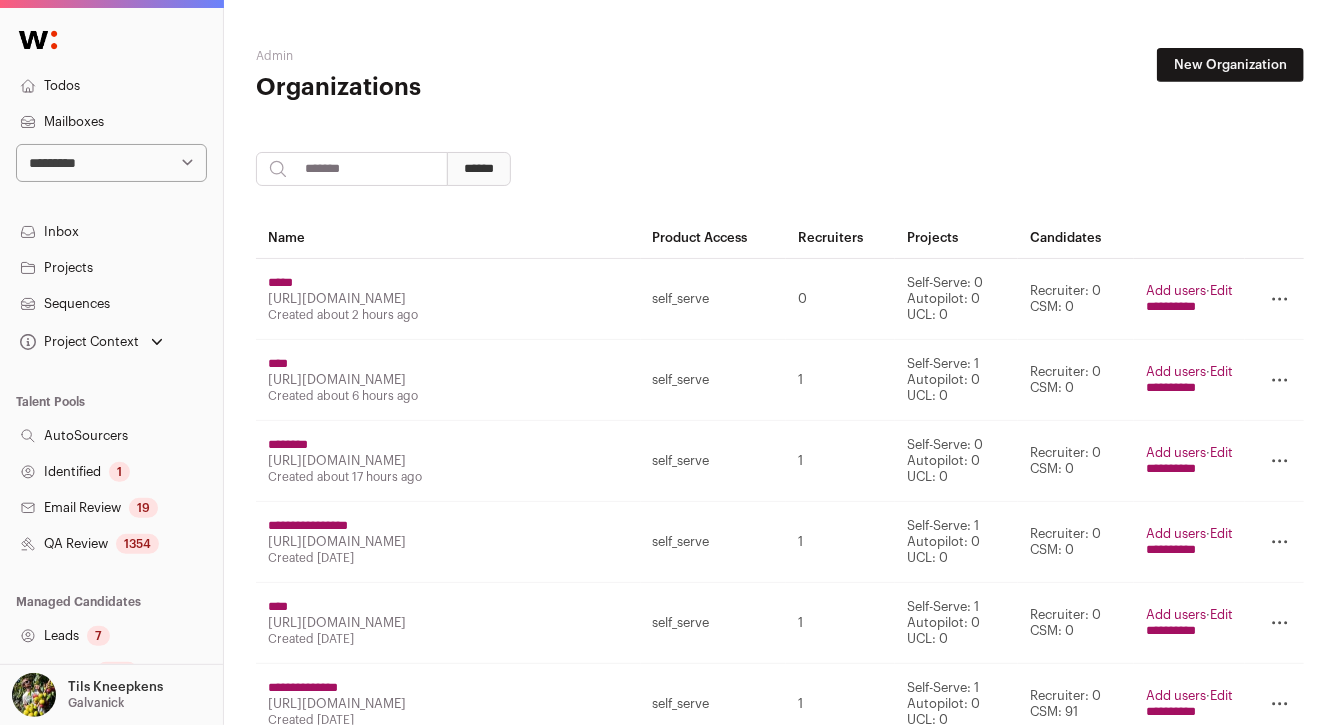 click on "**********" at bounding box center (780, 2243) 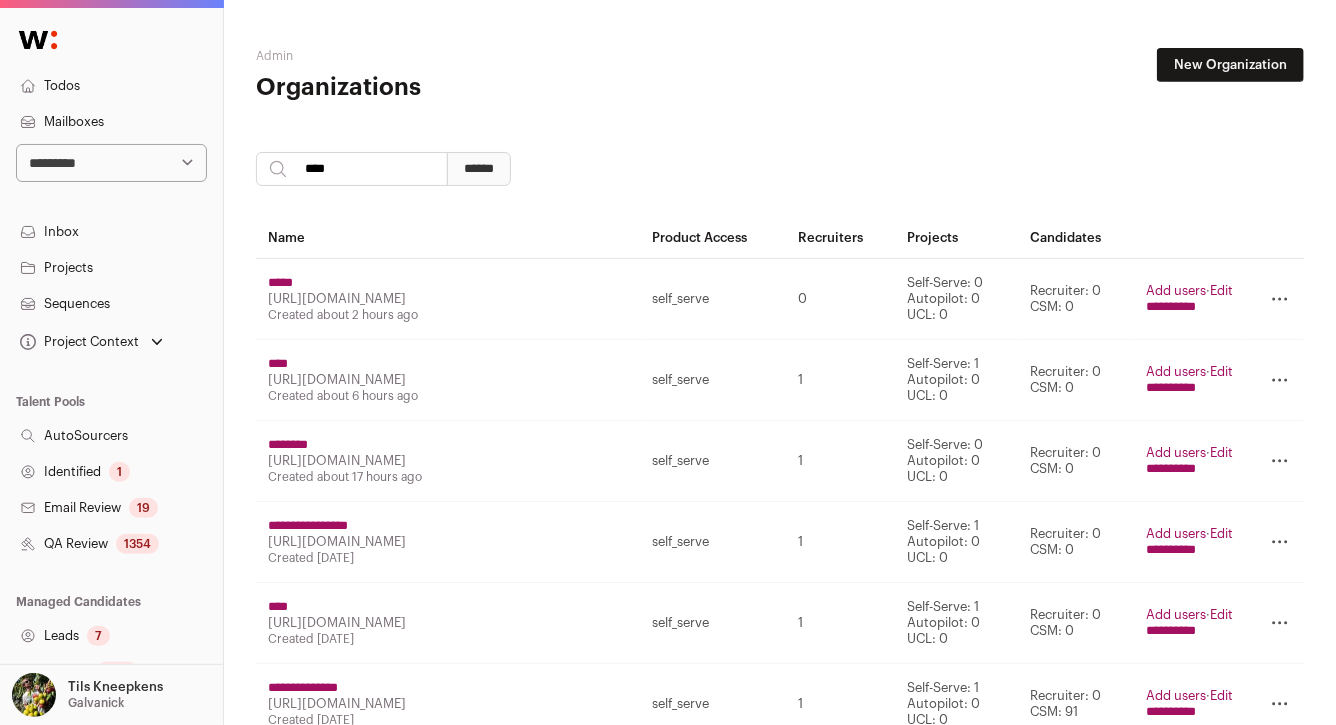 type on "****" 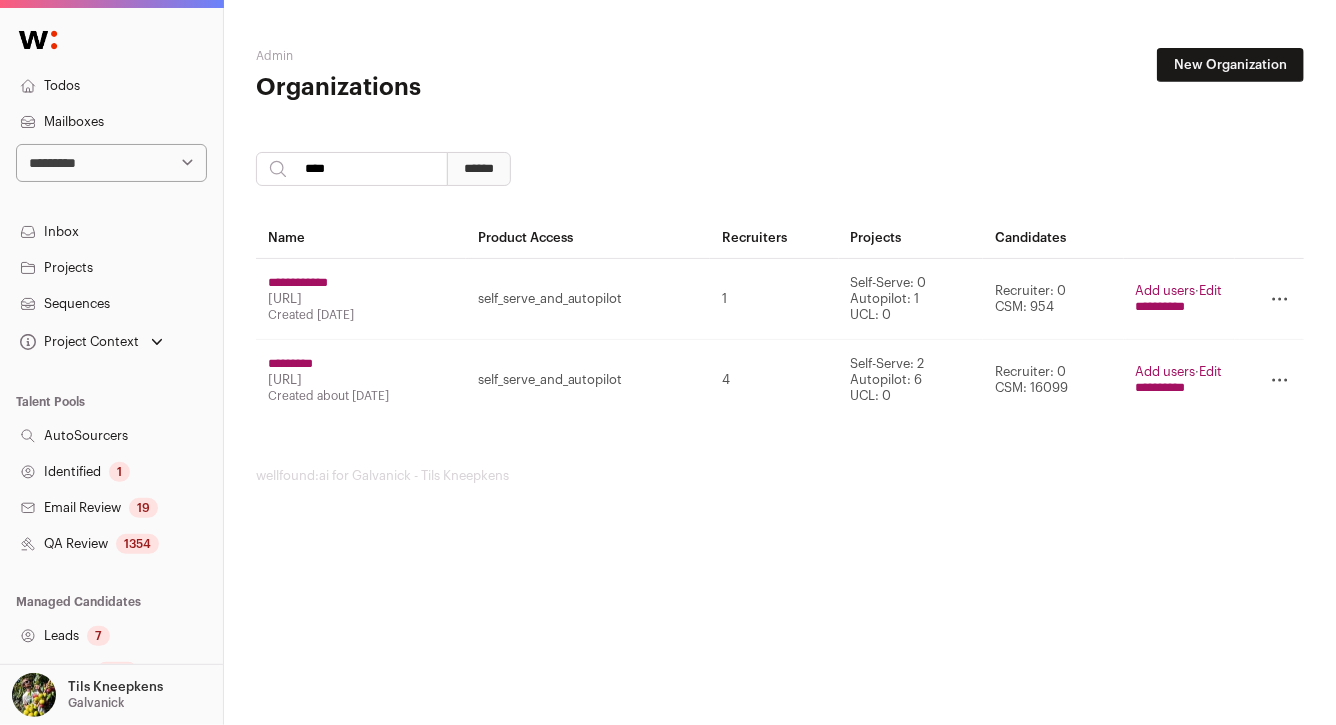 click 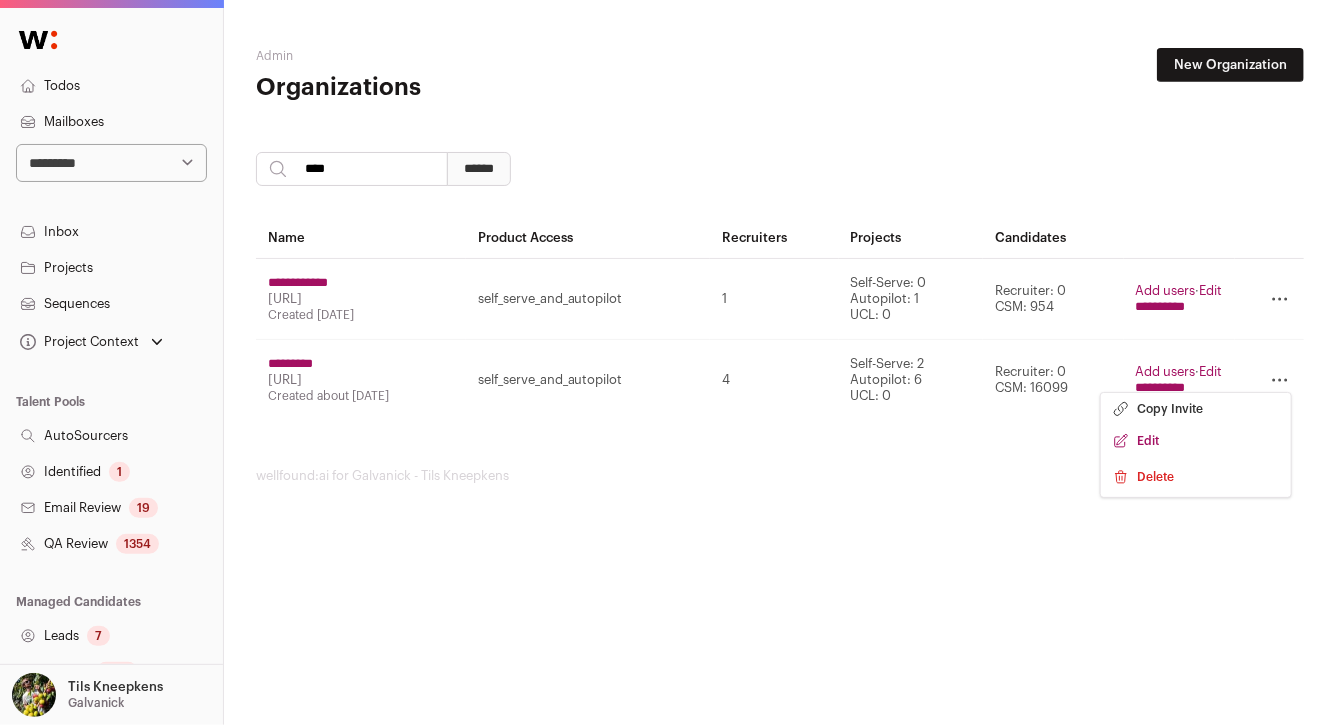 click on "*********" at bounding box center [290, 364] 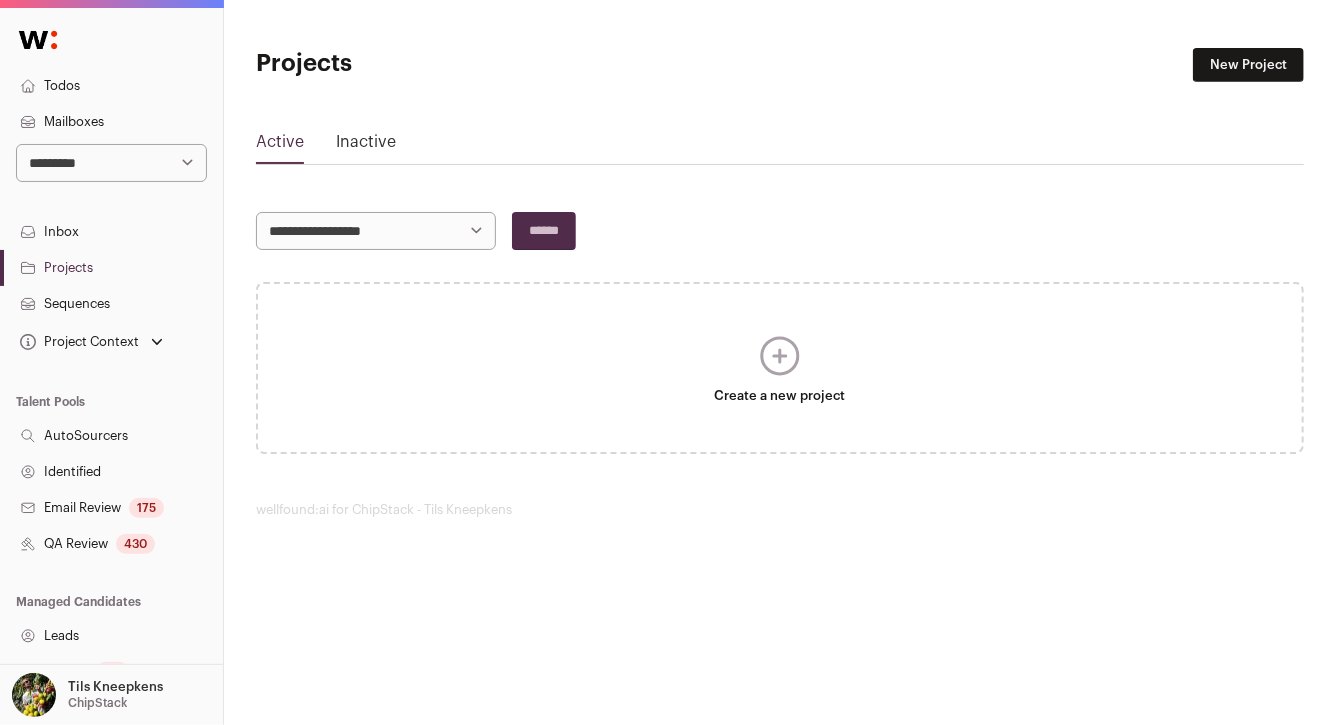 click on "Inactive" at bounding box center (366, 146) 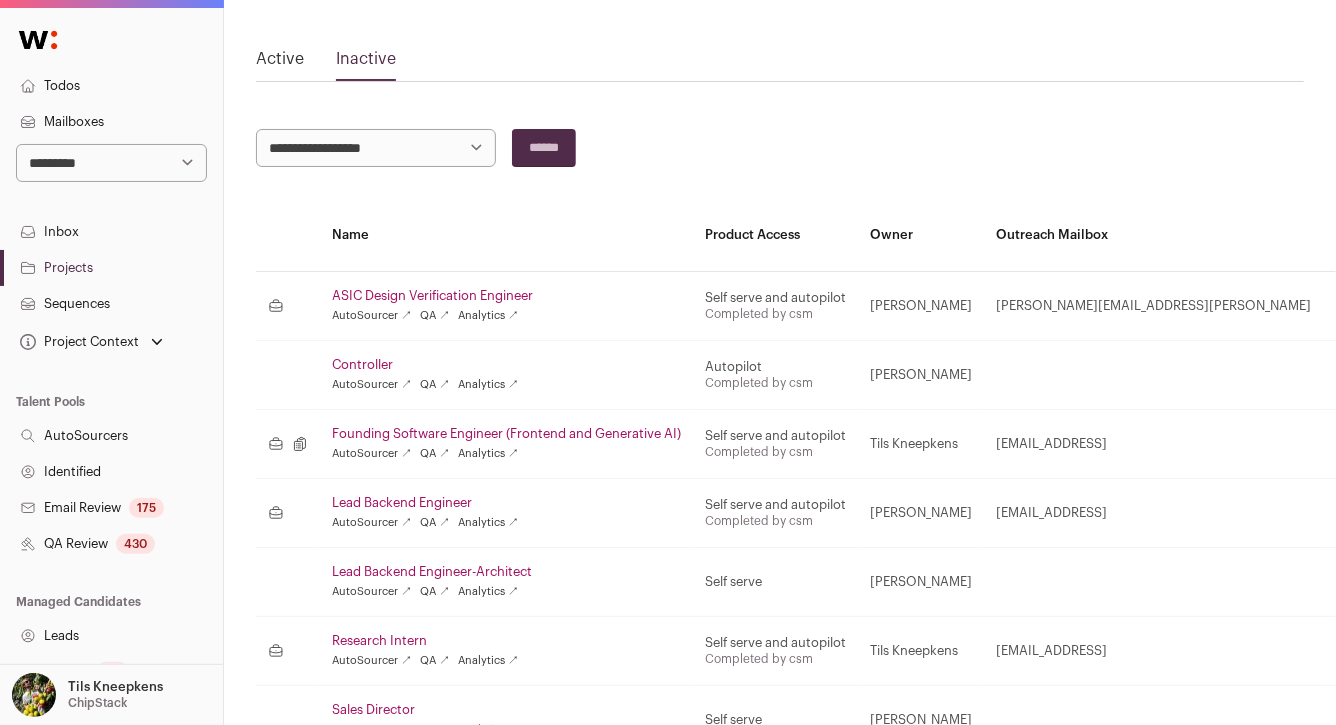 scroll, scrollTop: 0, scrollLeft: 0, axis: both 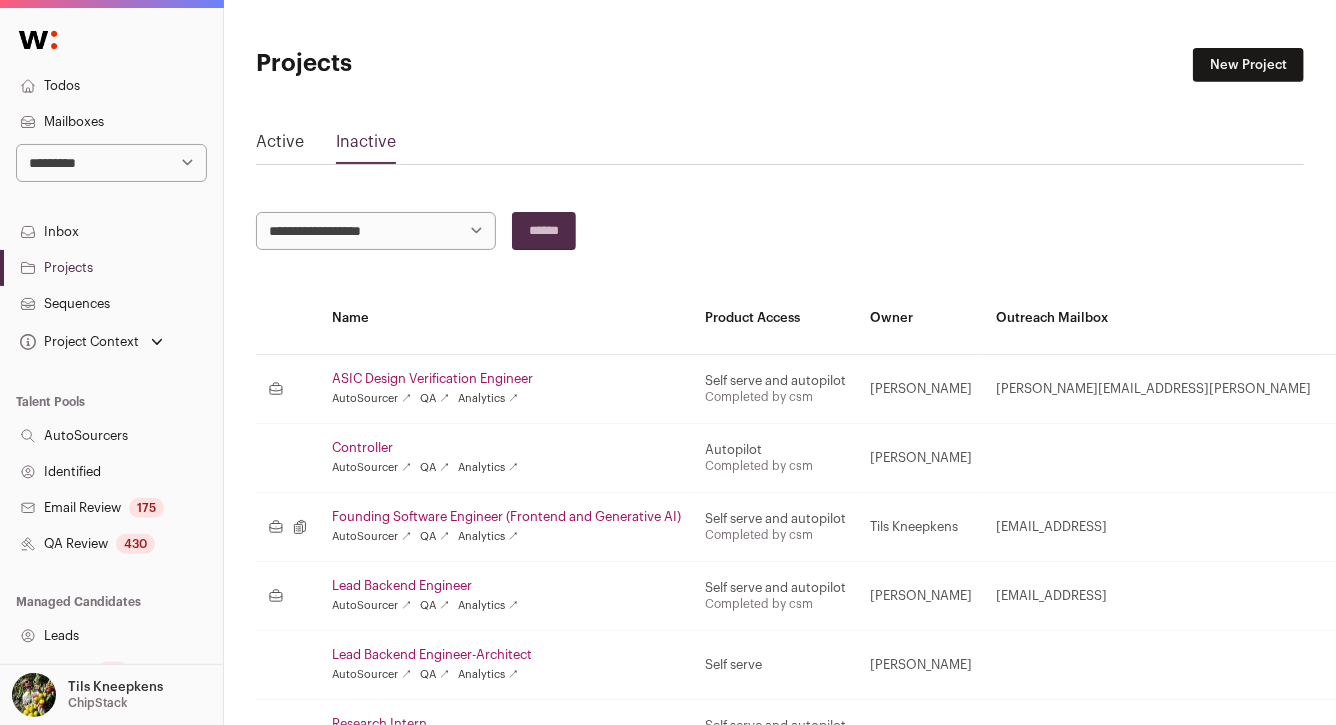 click on "Active" at bounding box center (280, 146) 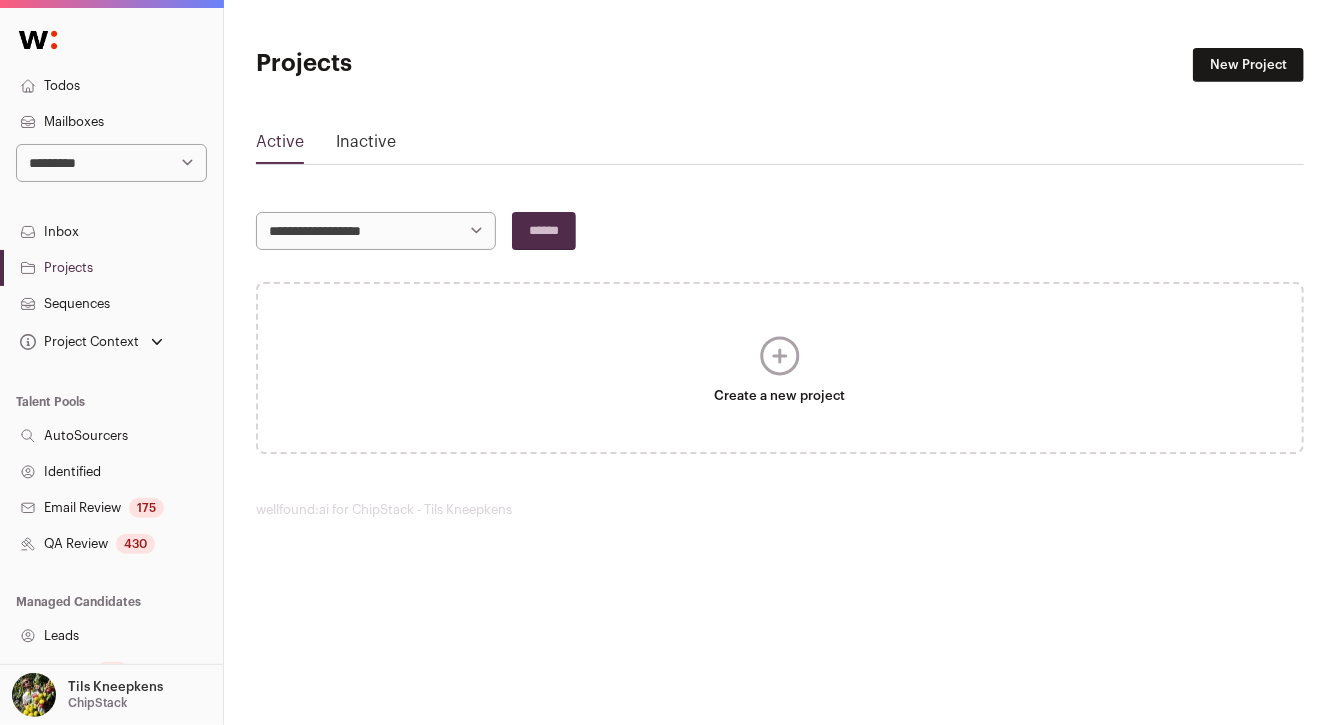 click on "New Project" at bounding box center (1248, 65) 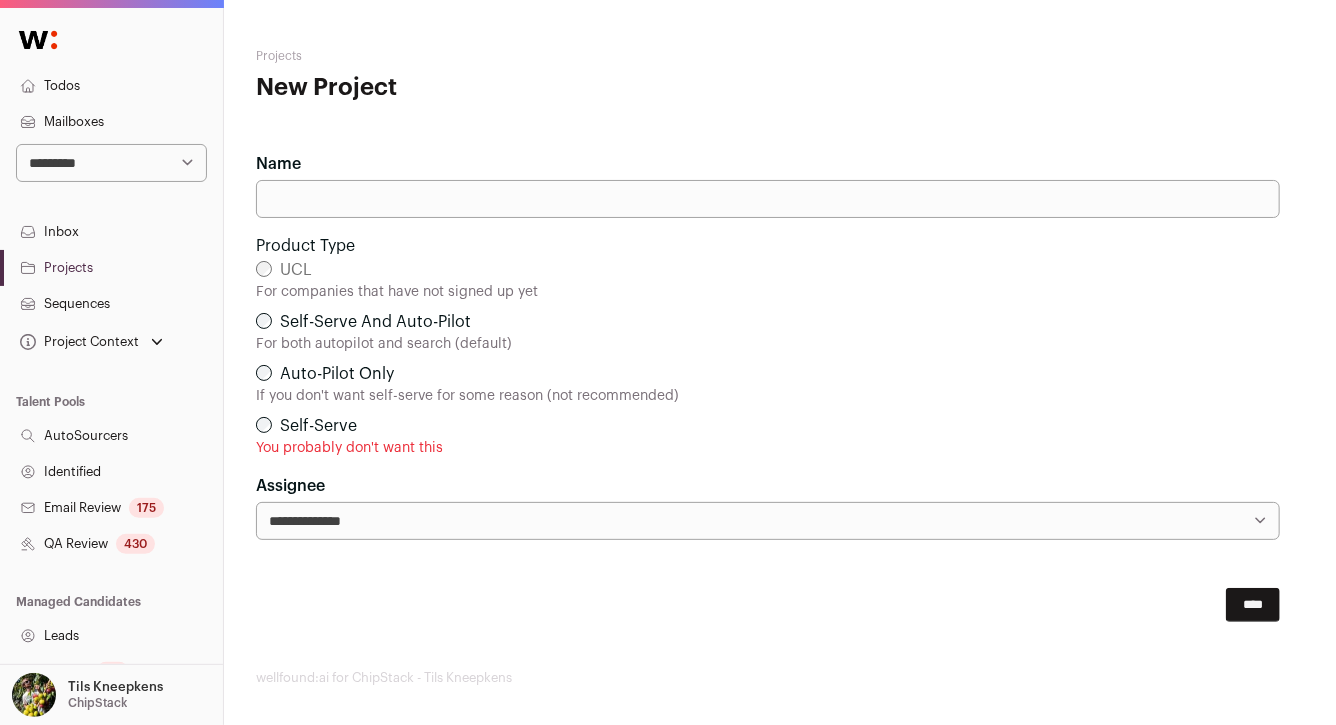 click on "Name" at bounding box center (768, 199) 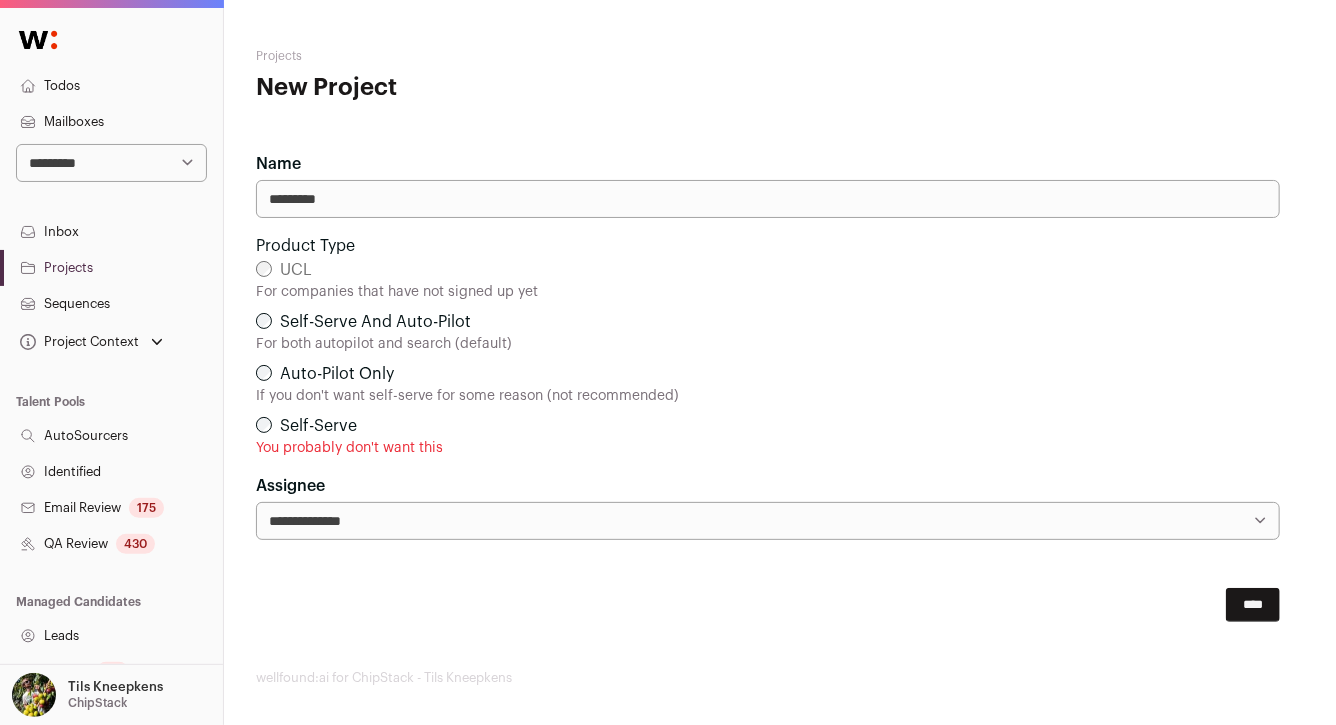 click on "Self-Serve And Auto-Pilot" at bounding box center [375, 322] 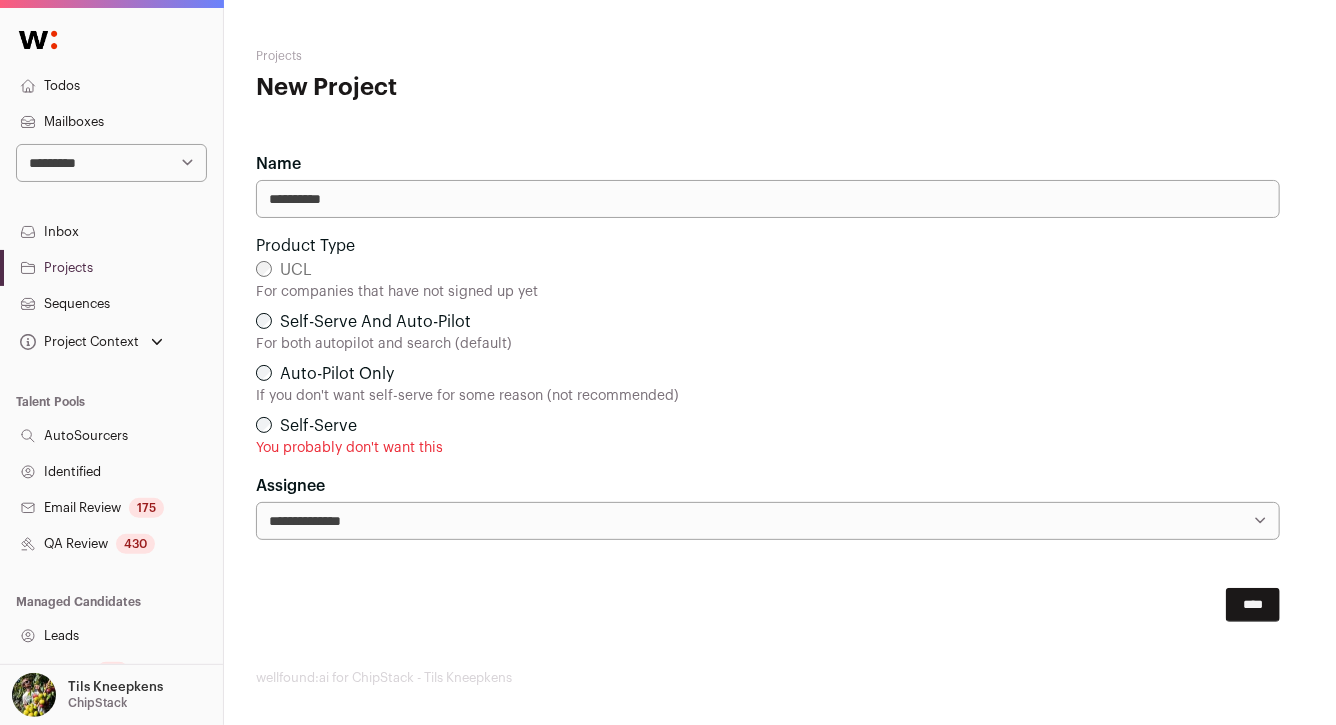paste on "**********" 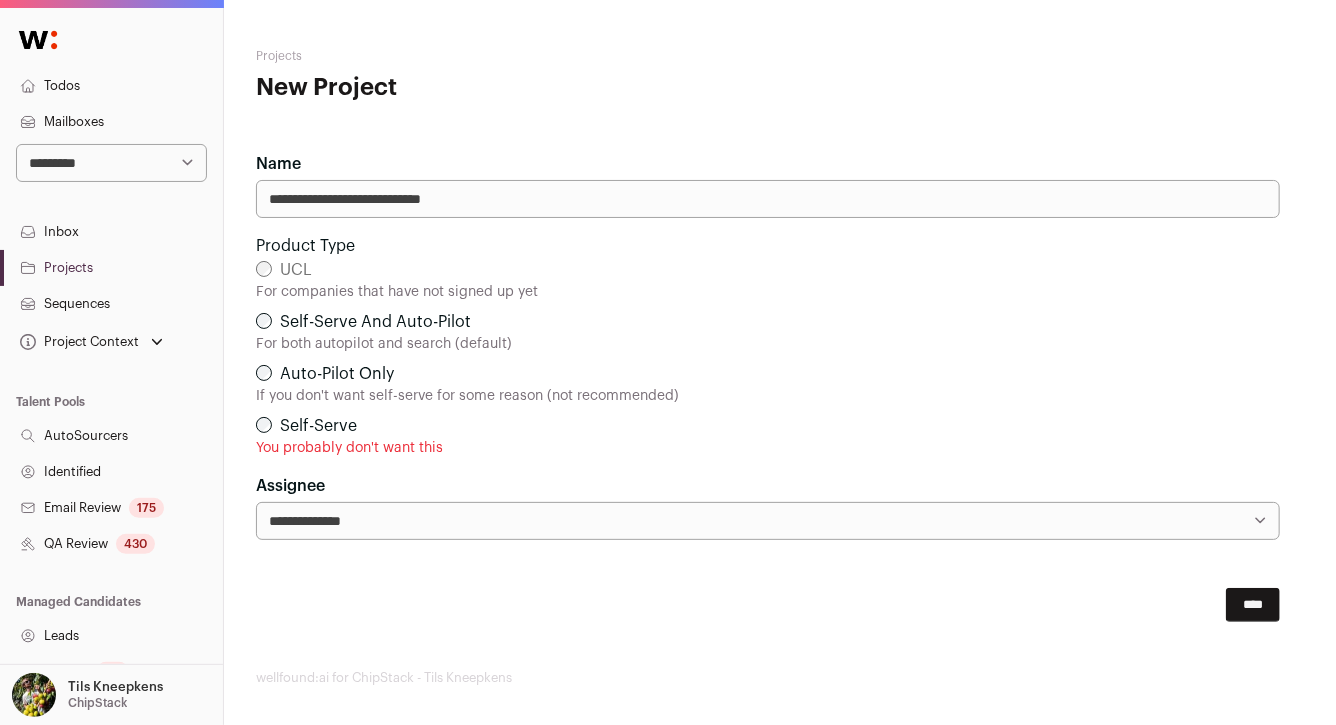 click on "**********" at bounding box center [768, 199] 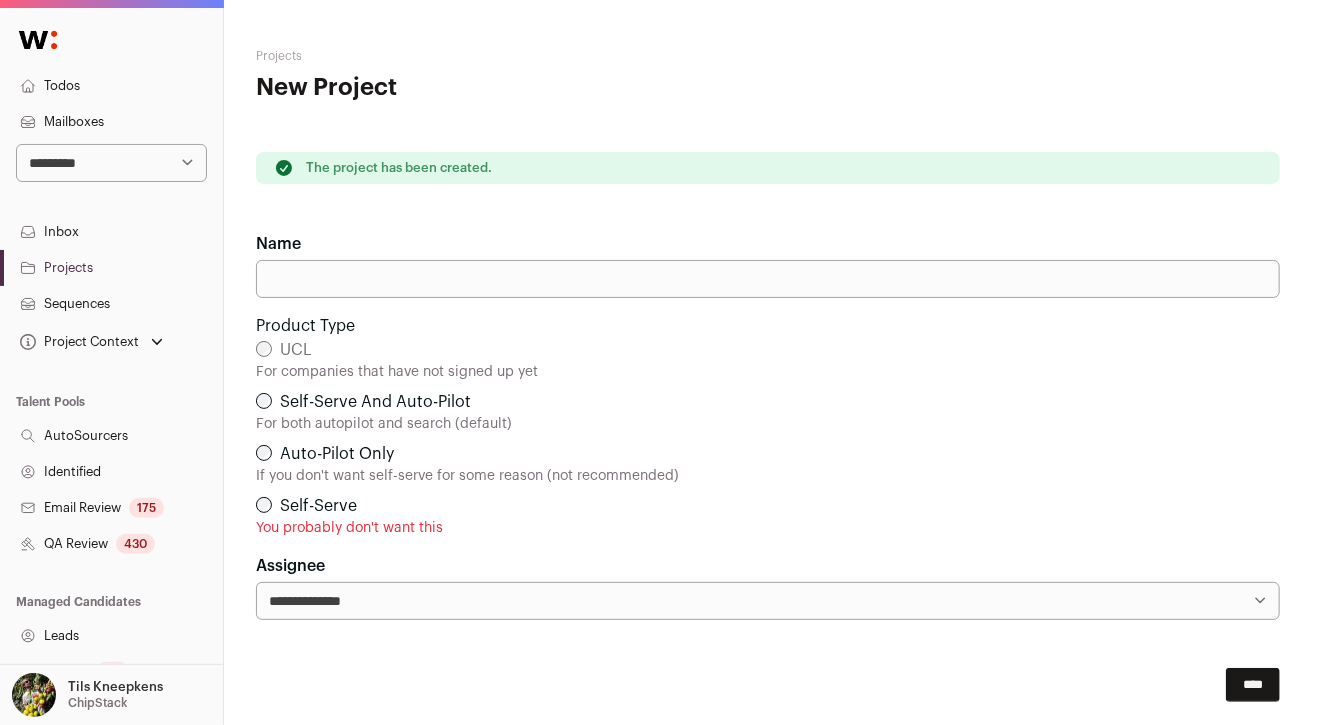 scroll, scrollTop: 87, scrollLeft: 0, axis: vertical 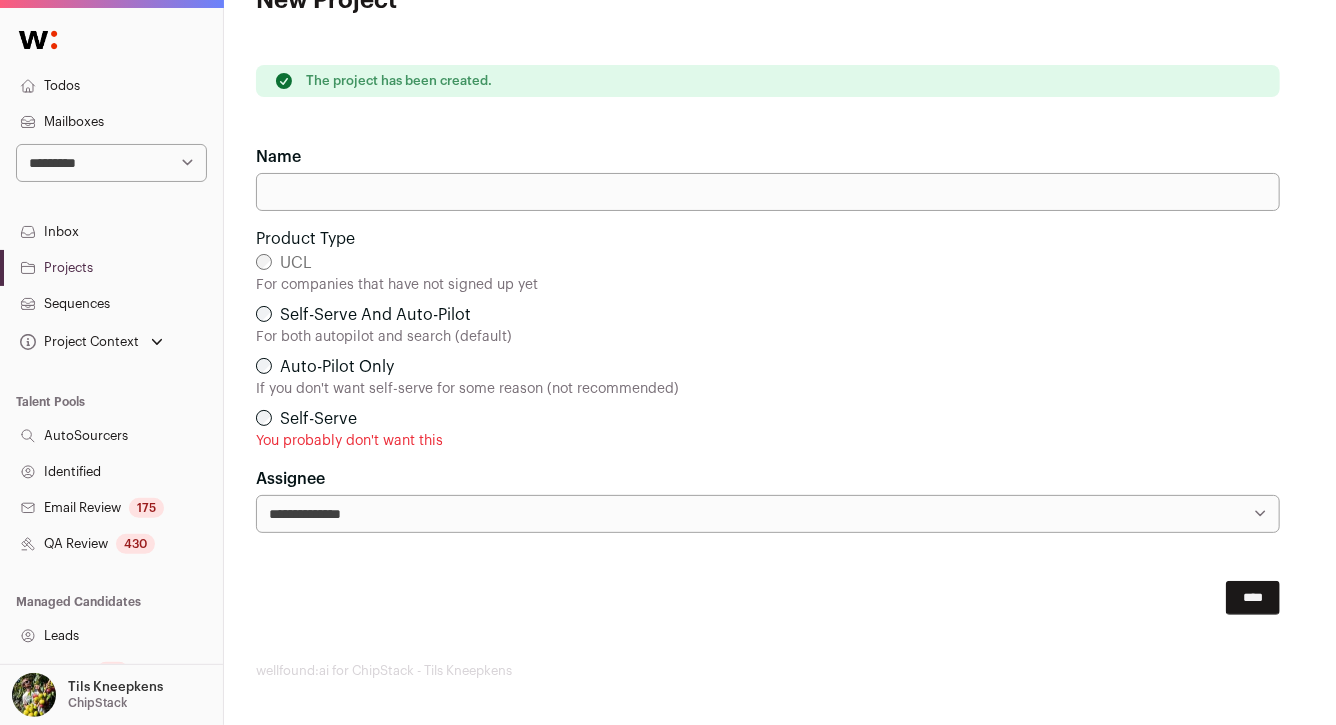 click on "Self-Serve And Auto-Pilot" at bounding box center [375, 315] 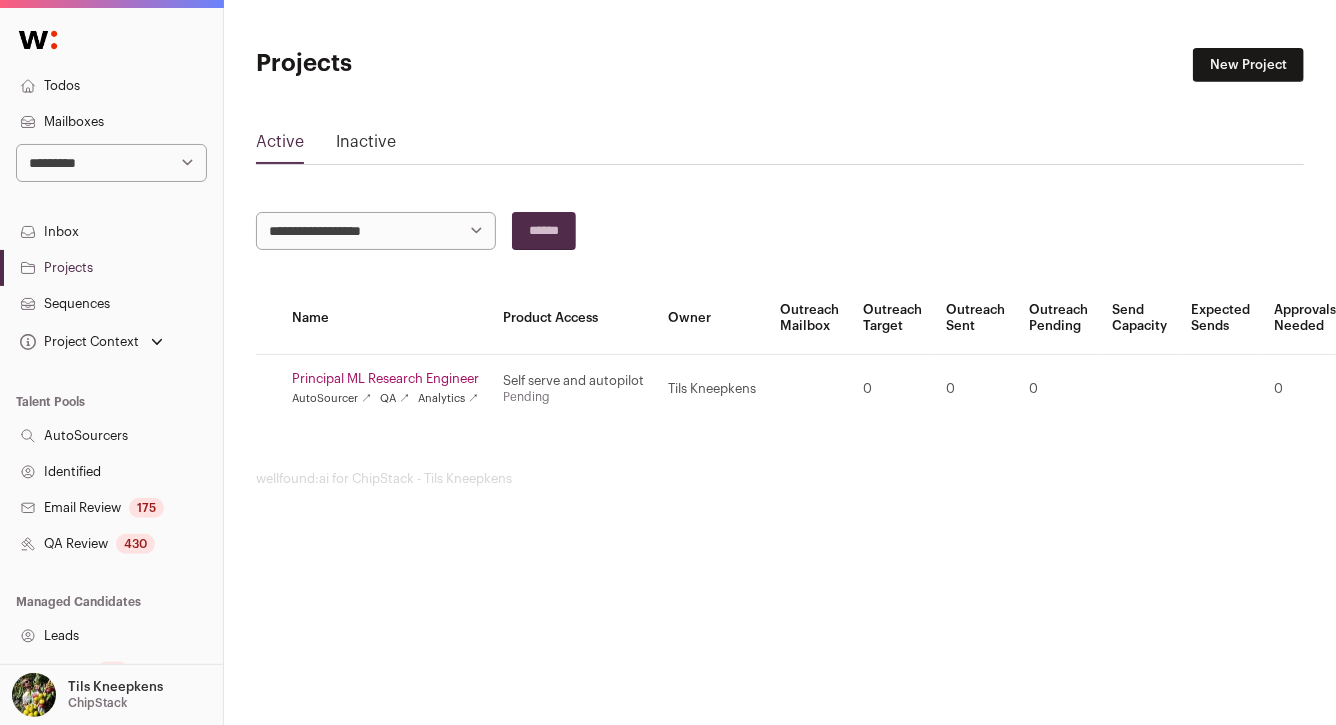 scroll, scrollTop: 0, scrollLeft: 0, axis: both 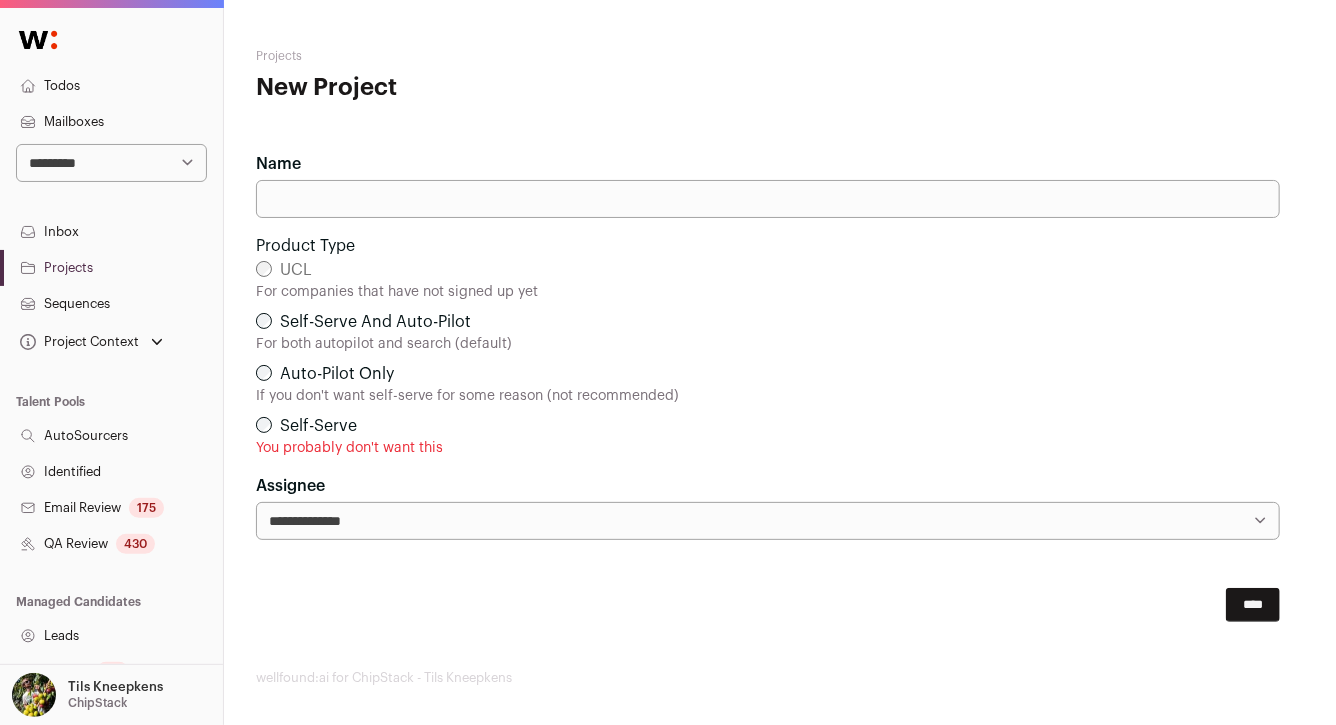click on "Name" at bounding box center [768, 199] 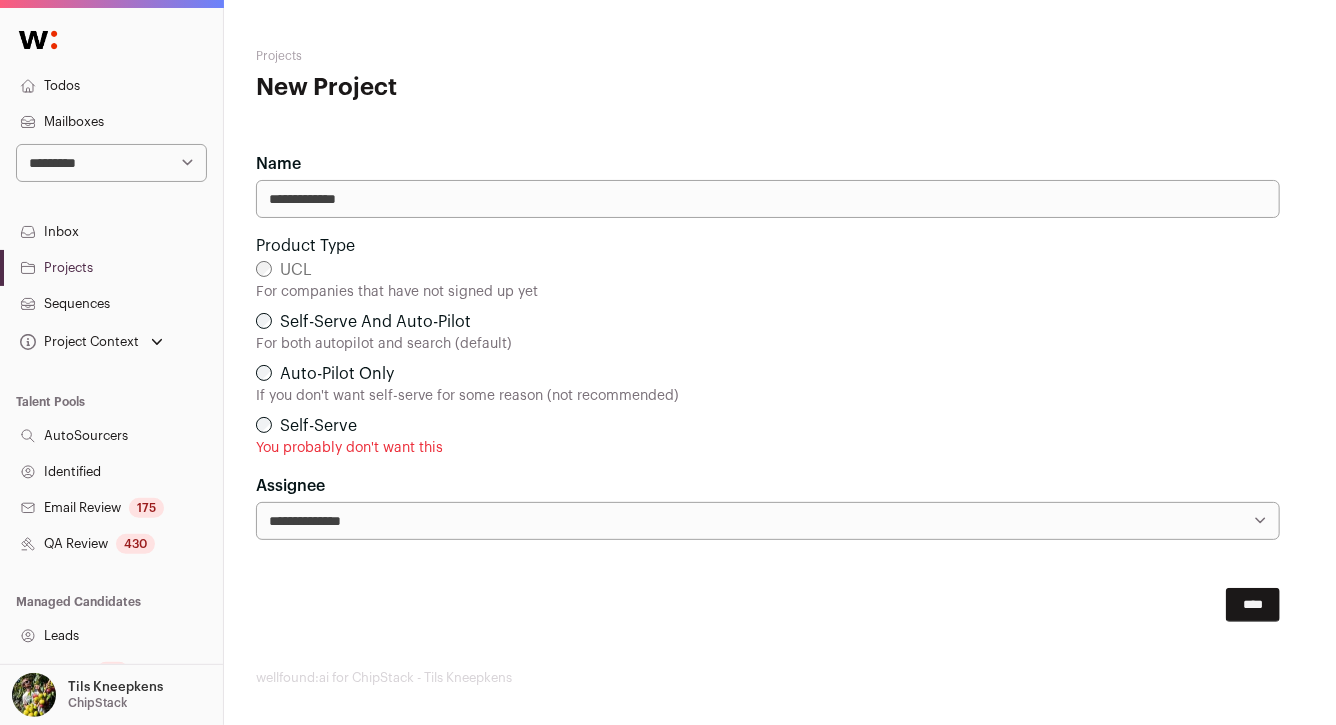 click on "**********" at bounding box center (768, 199) 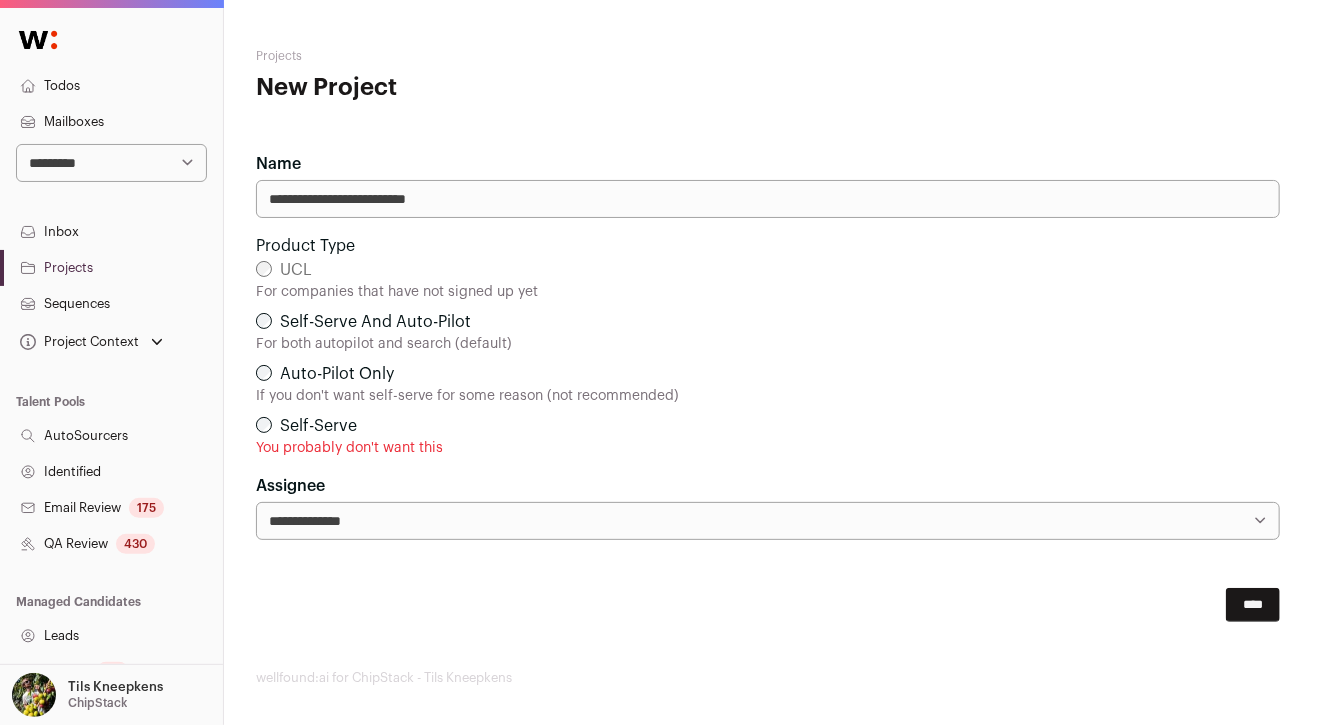 type on "**********" 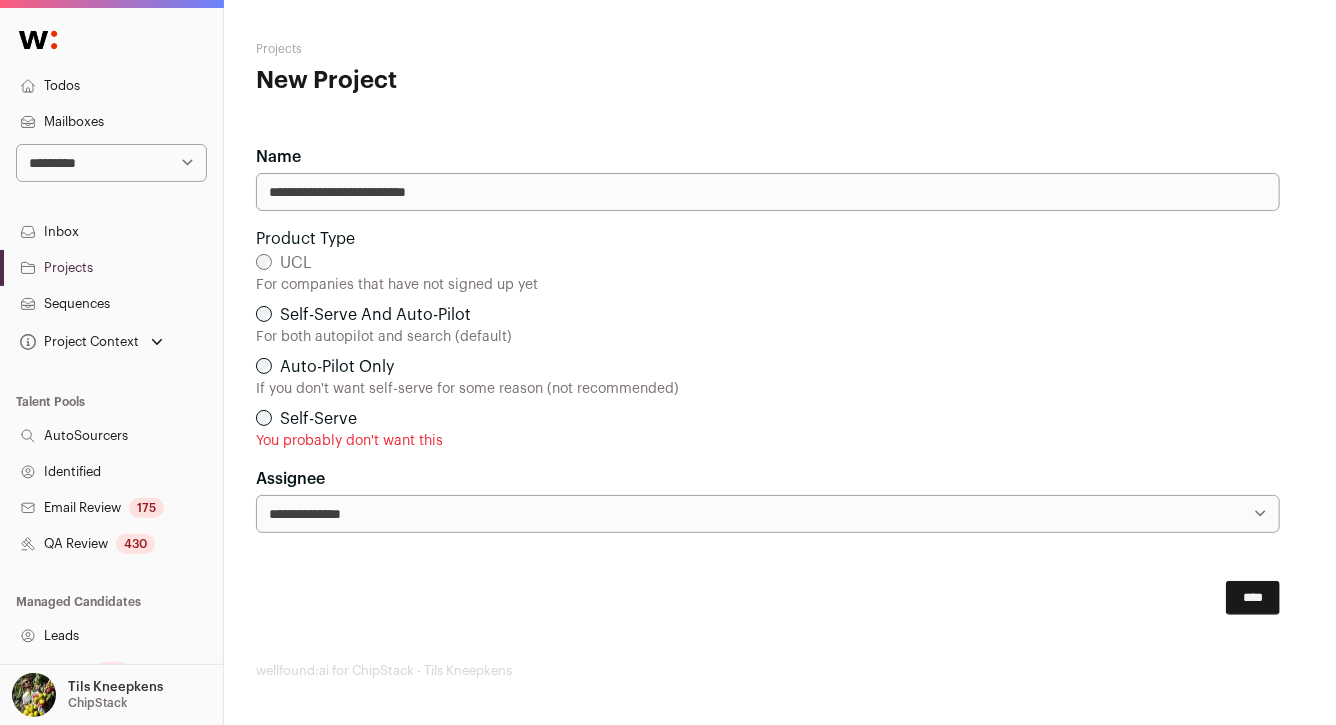 click on "****" at bounding box center [1253, 598] 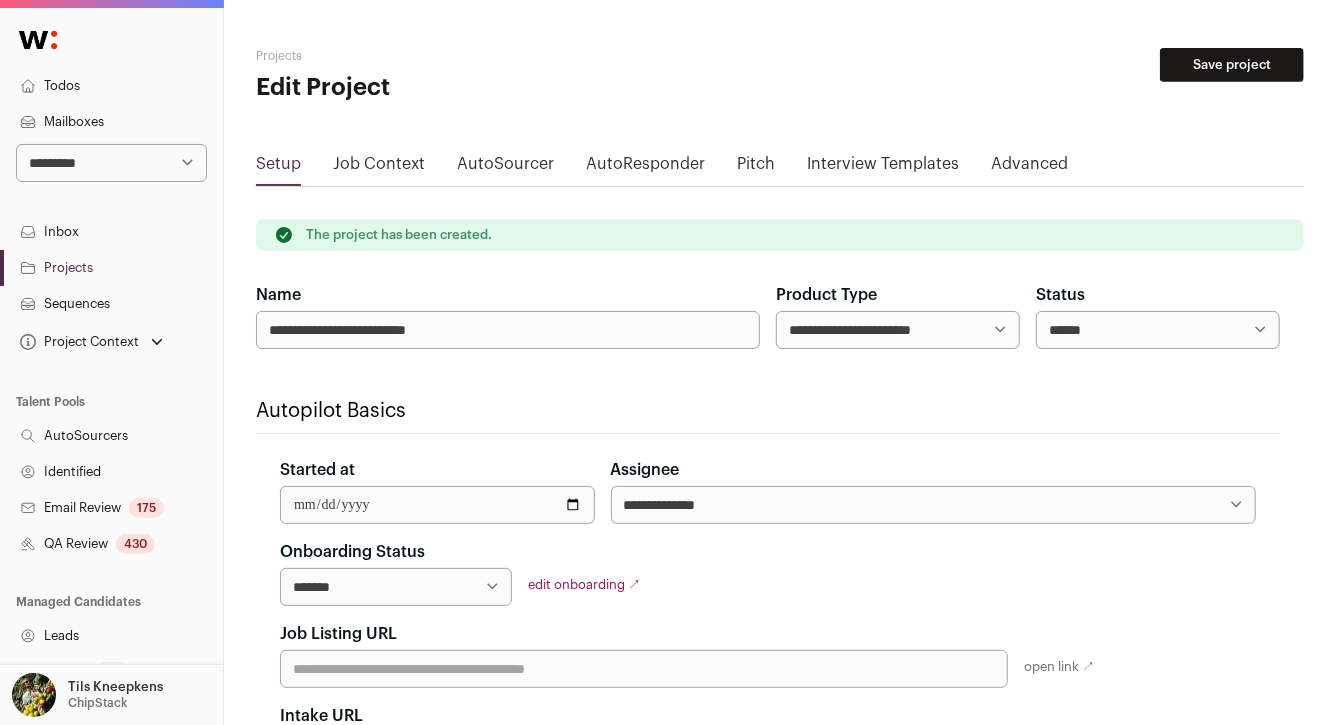 scroll, scrollTop: 5, scrollLeft: 0, axis: vertical 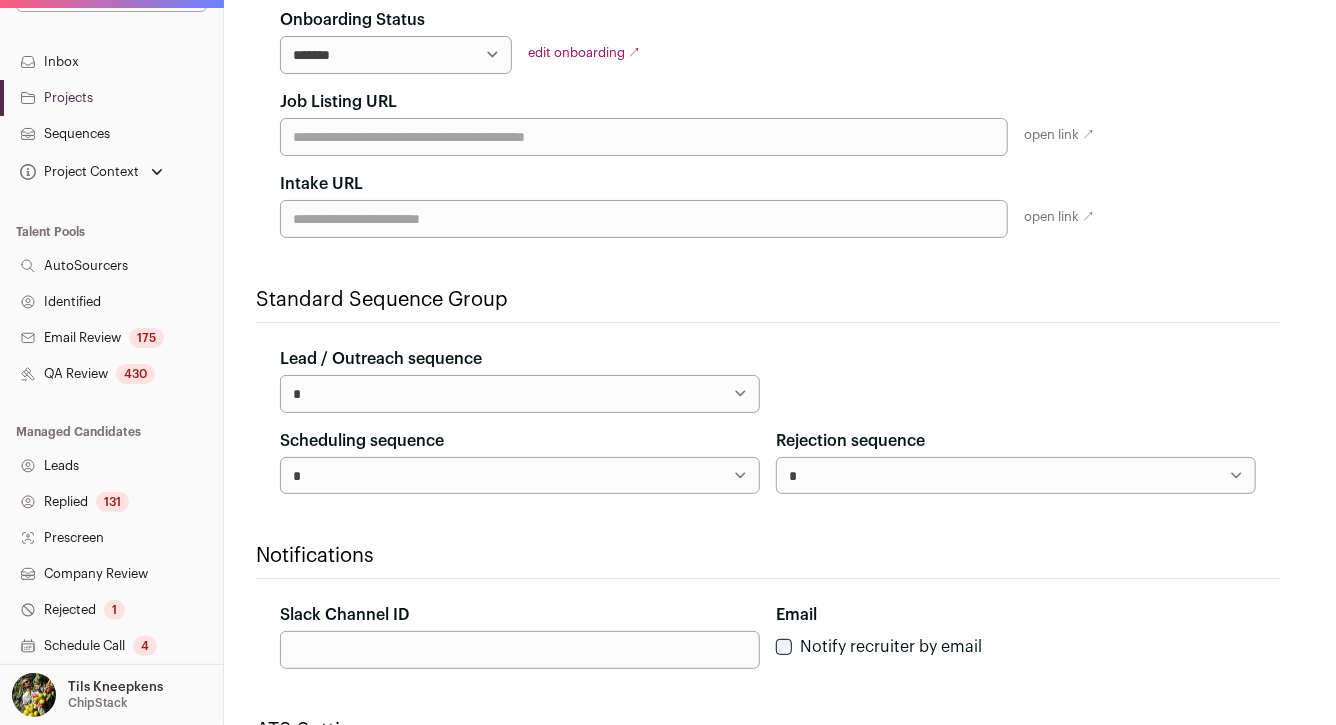 click on "**********" at bounding box center (1016, 476) 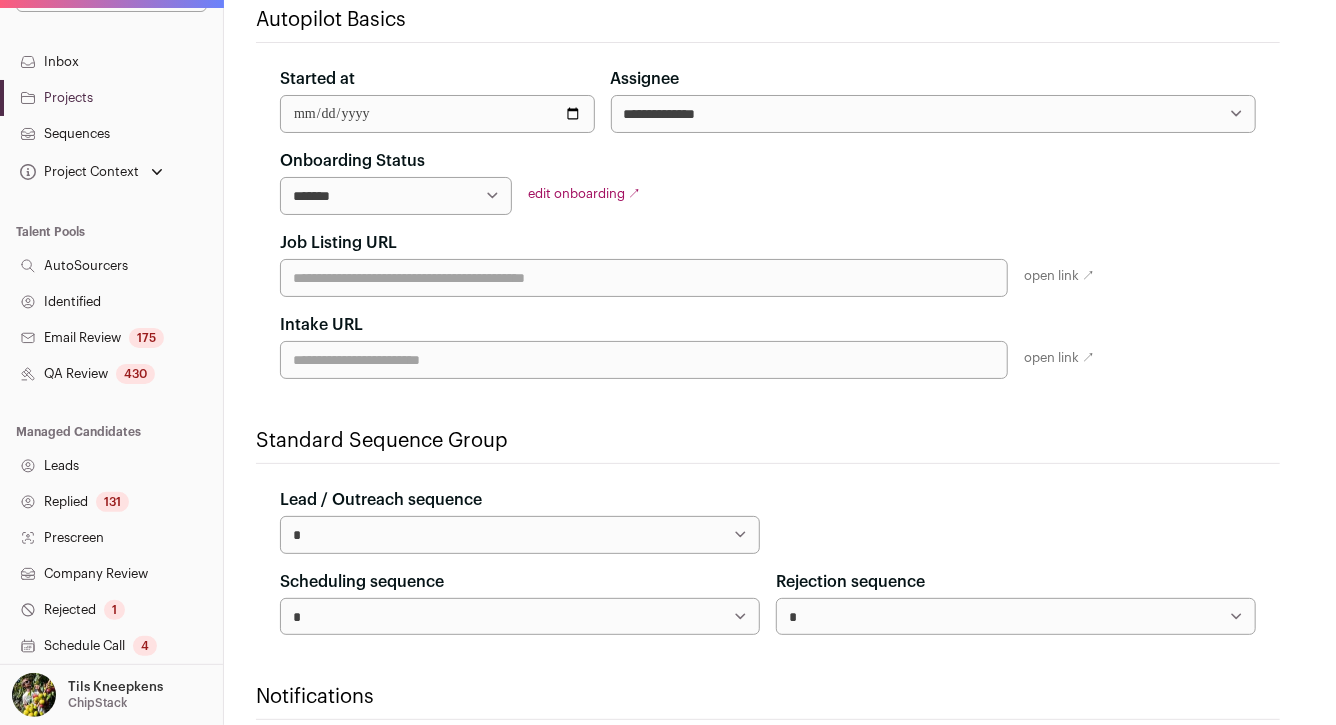 scroll, scrollTop: 387, scrollLeft: 0, axis: vertical 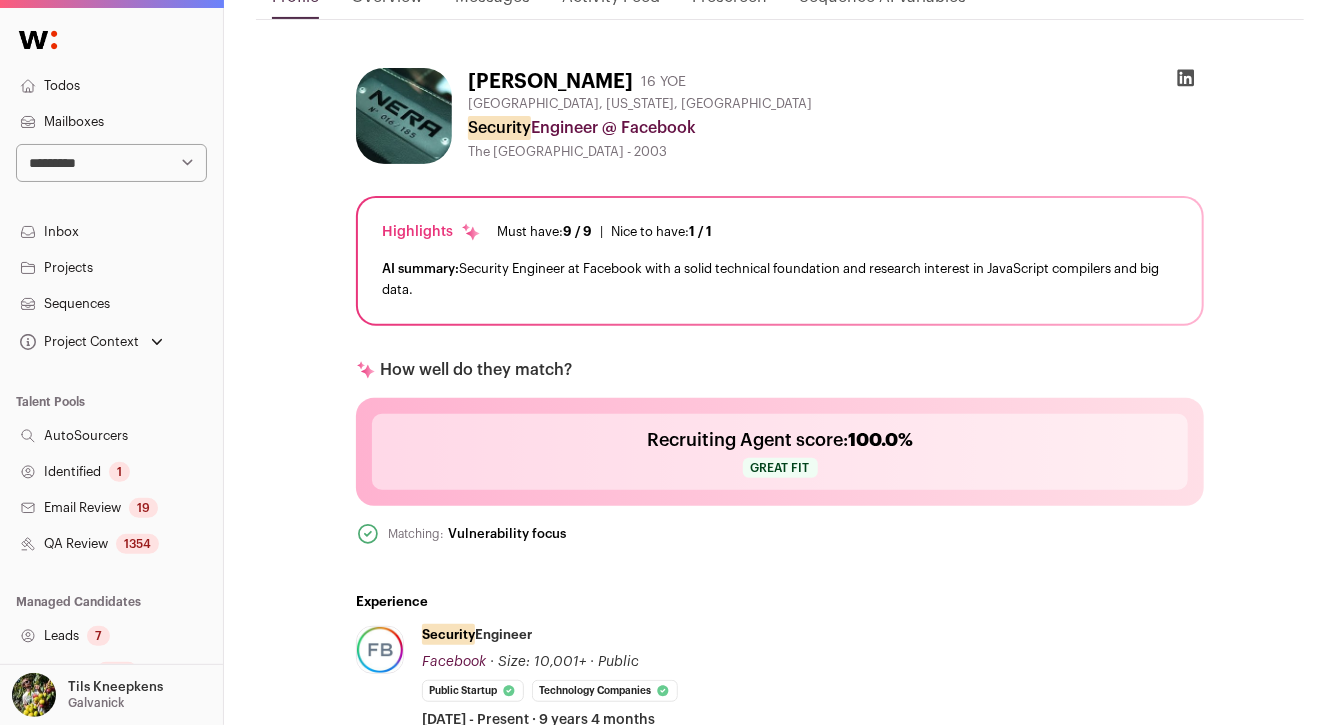click 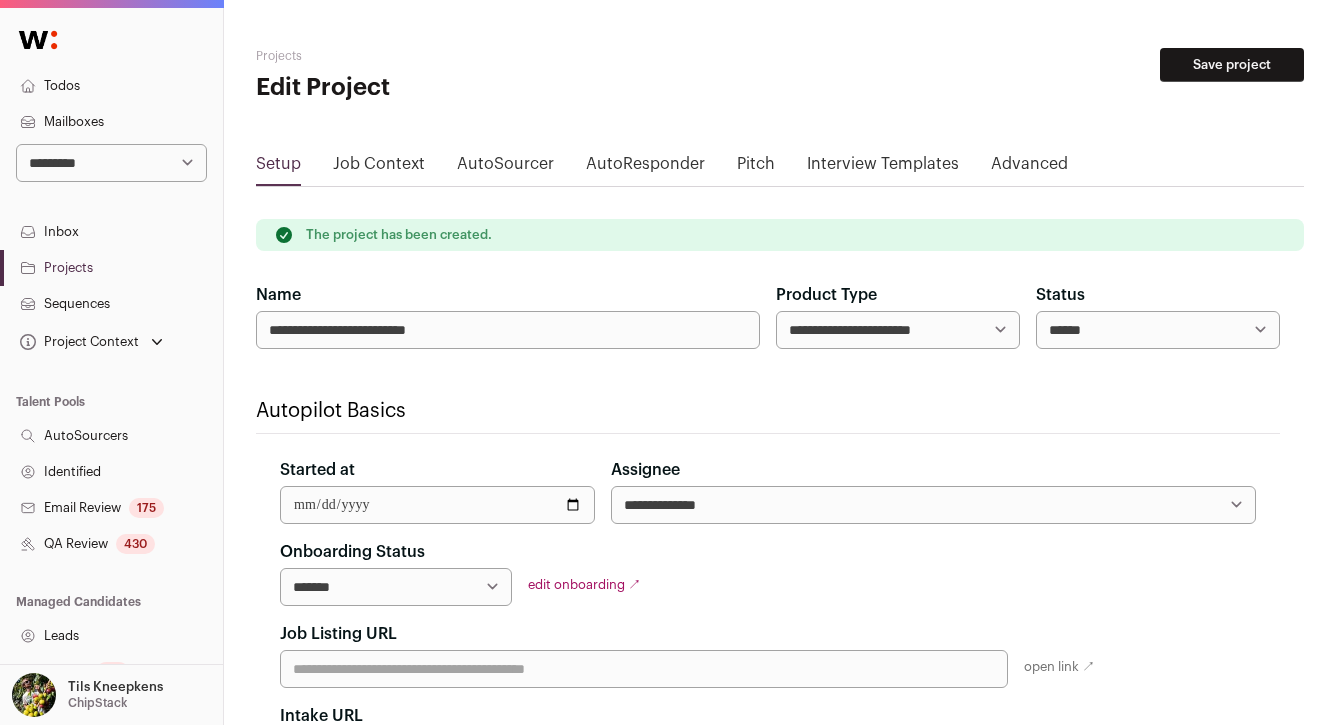 scroll, scrollTop: 70, scrollLeft: 0, axis: vertical 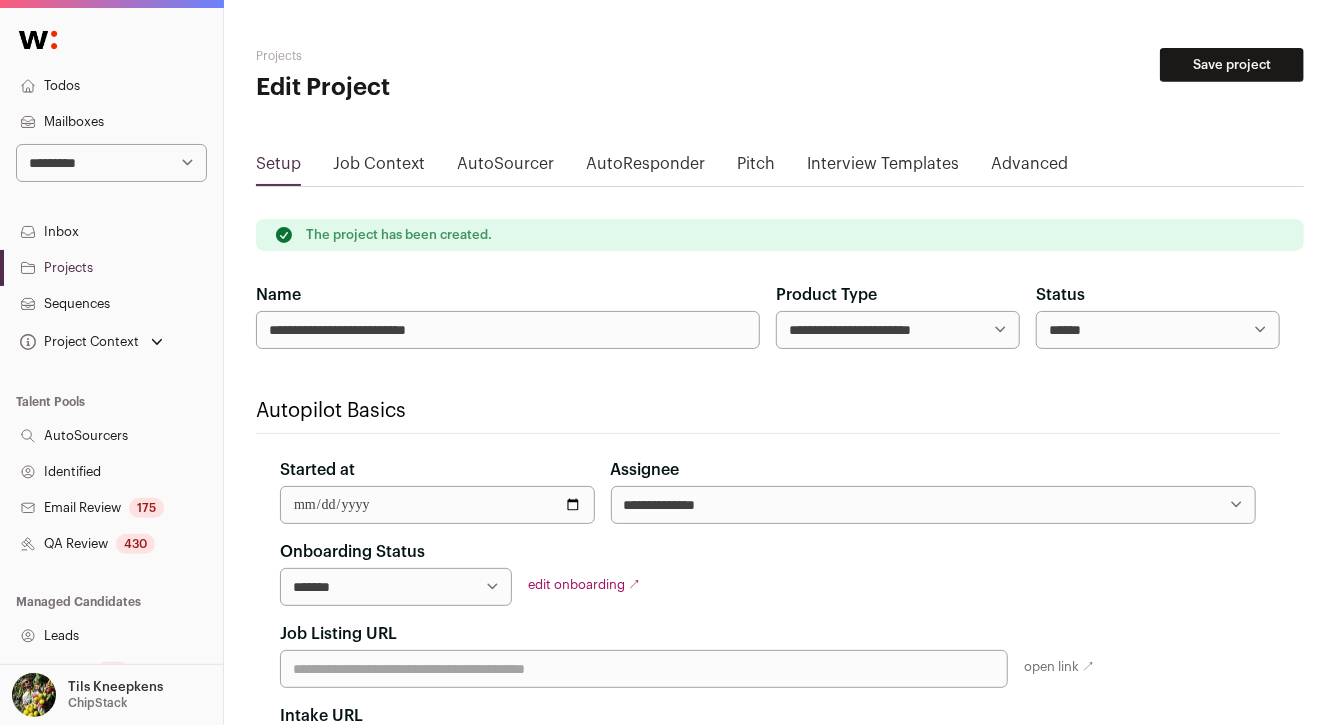 click on "**********" at bounding box center [111, 163] 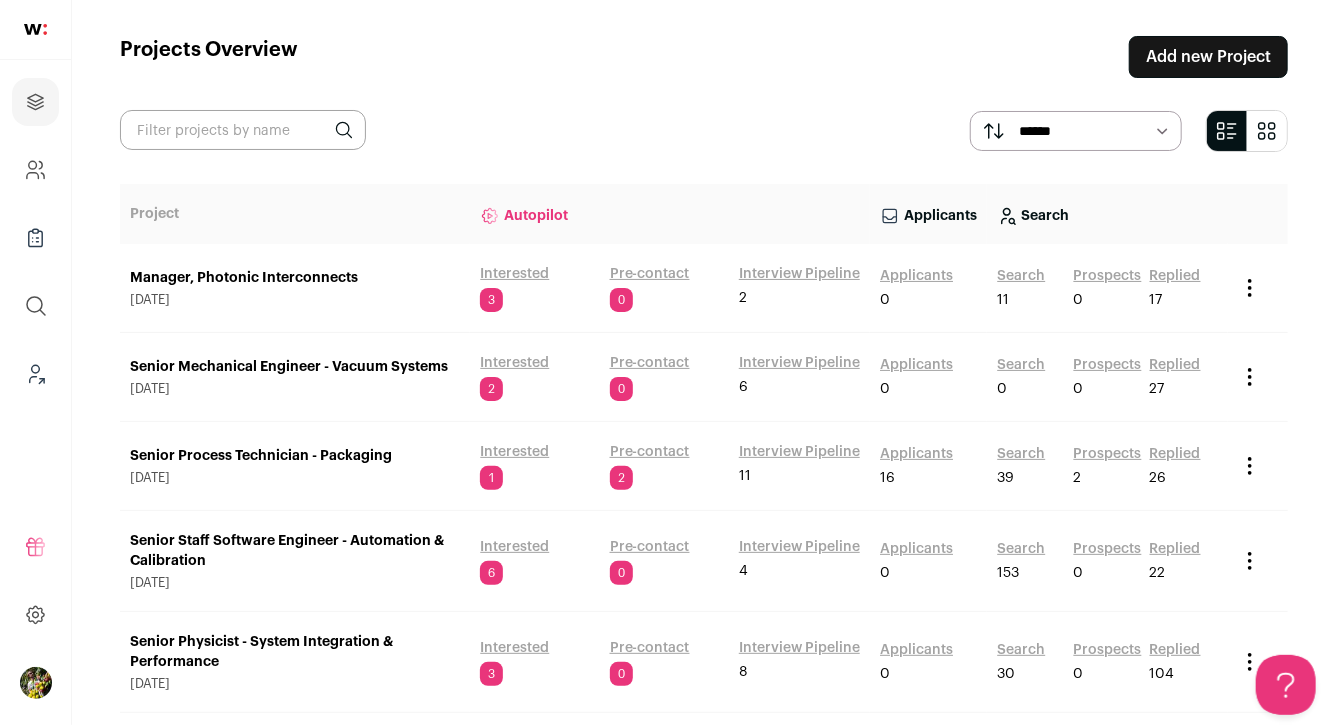 scroll, scrollTop: 0, scrollLeft: 0, axis: both 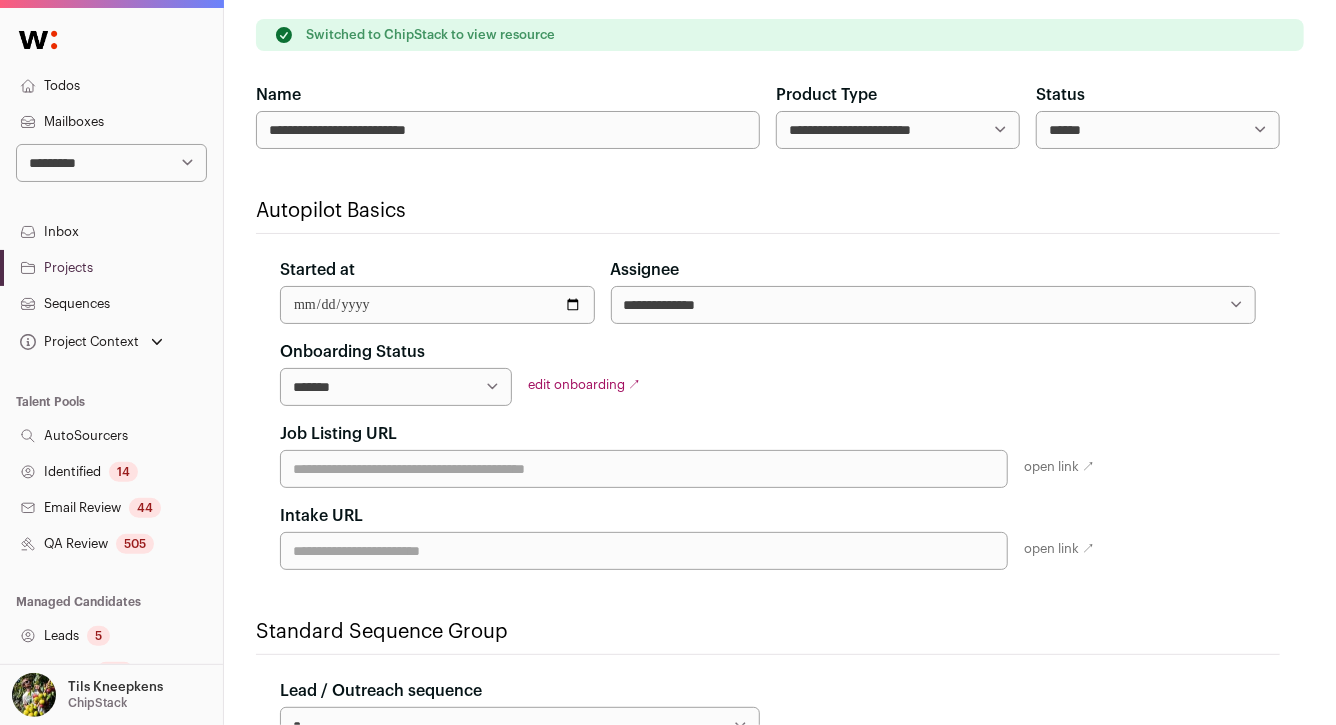 click on "**********" at bounding box center (396, 387) 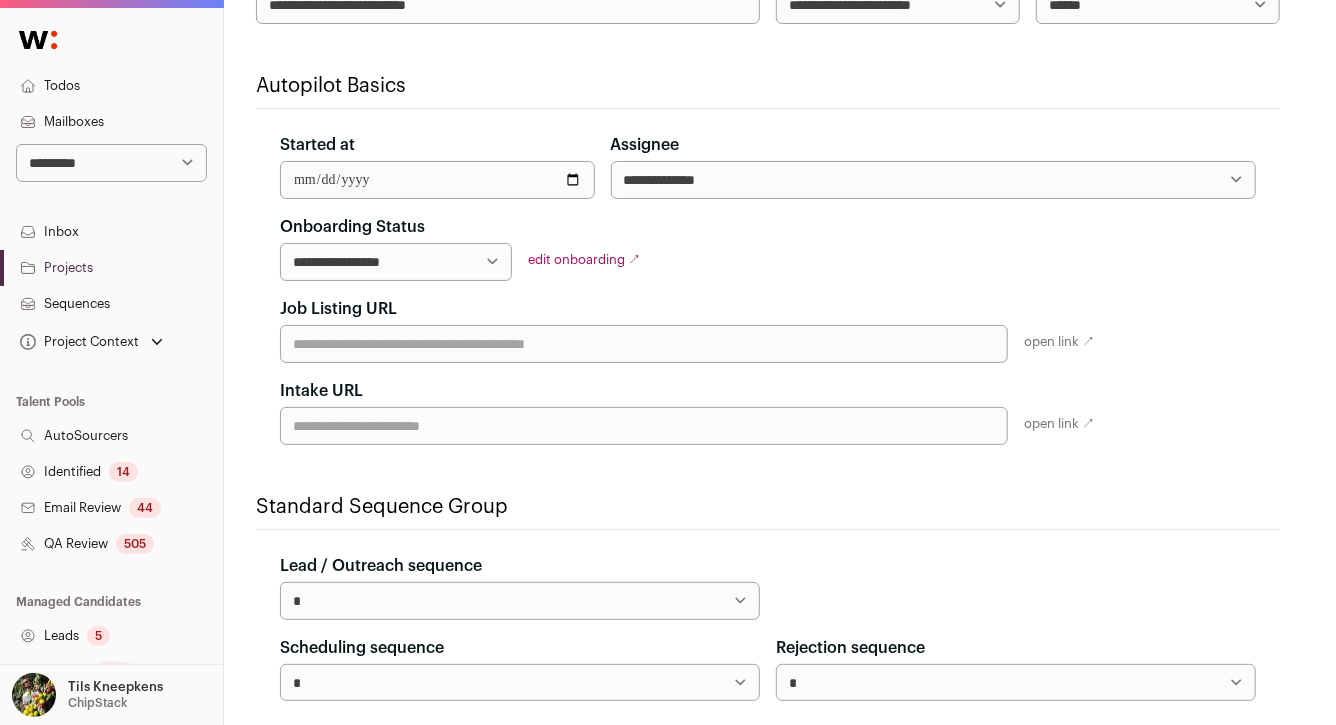 scroll, scrollTop: 0, scrollLeft: 0, axis: both 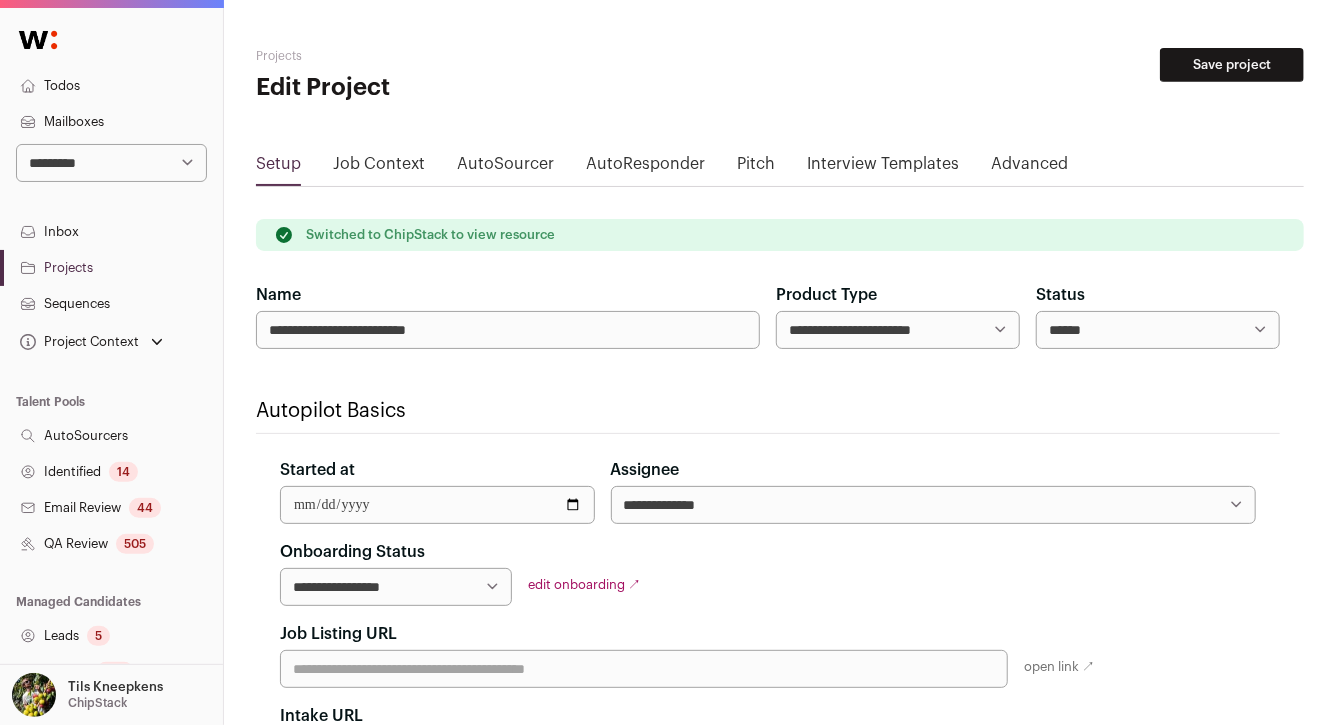 click on "Save project" at bounding box center (1232, 65) 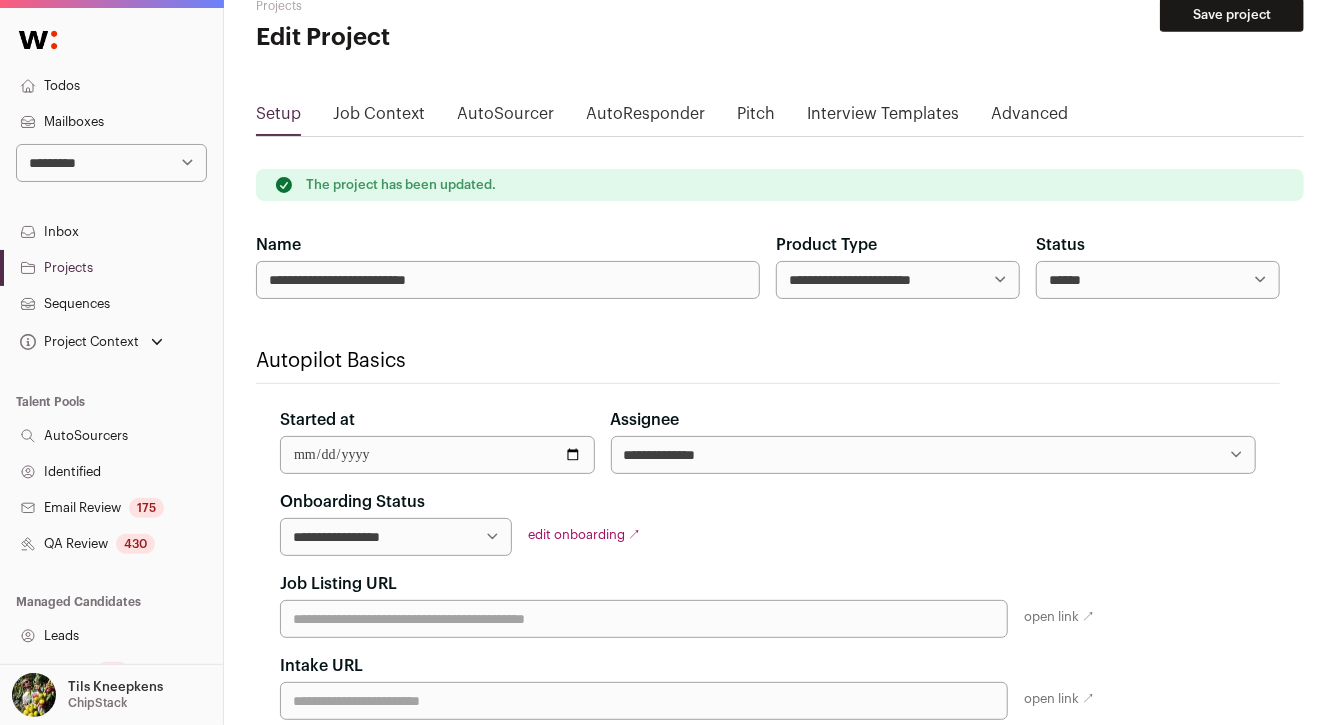 scroll, scrollTop: 89, scrollLeft: 0, axis: vertical 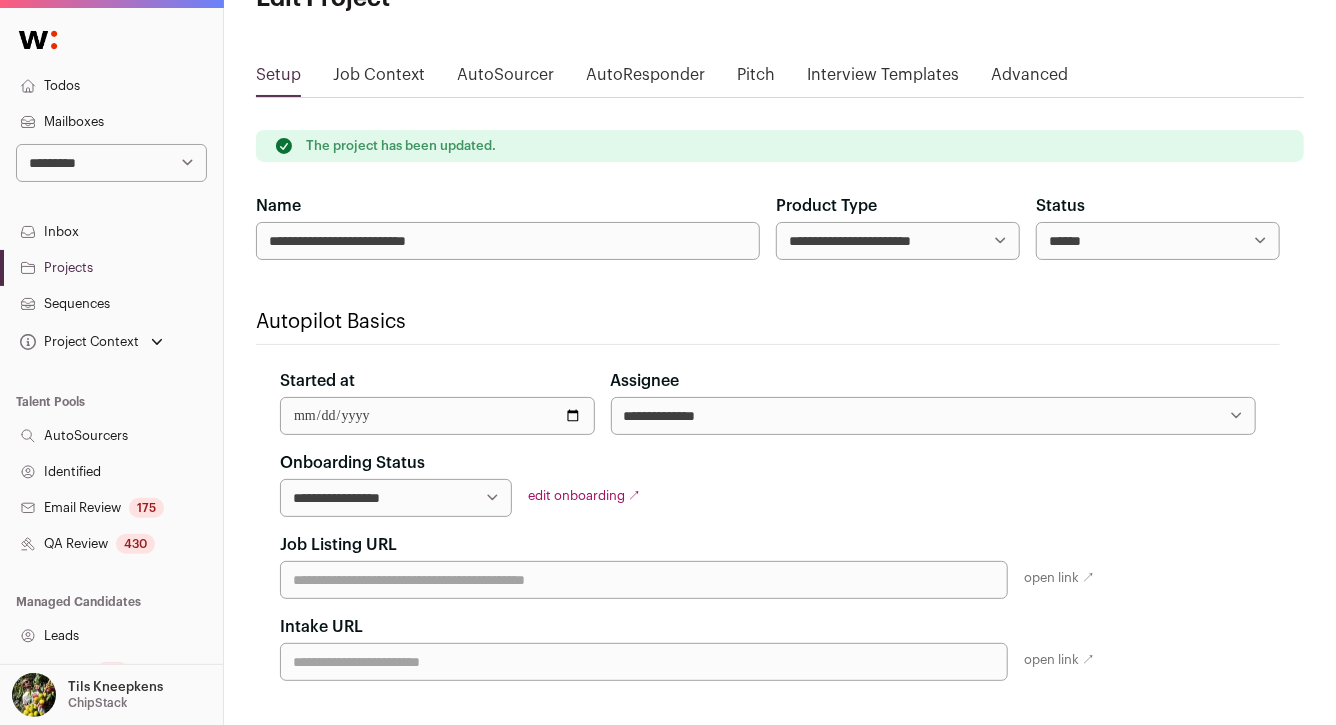 click on "**********" at bounding box center [396, 498] 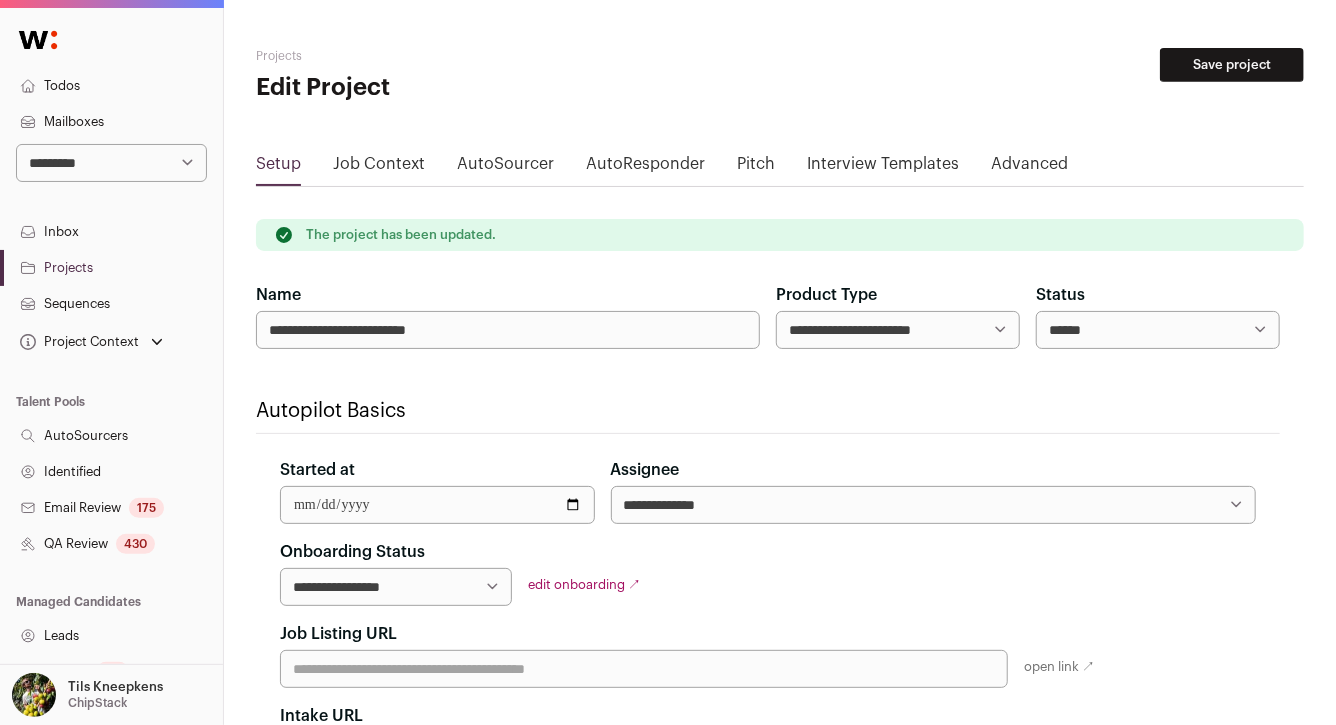 click on "Save project" at bounding box center [1232, 65] 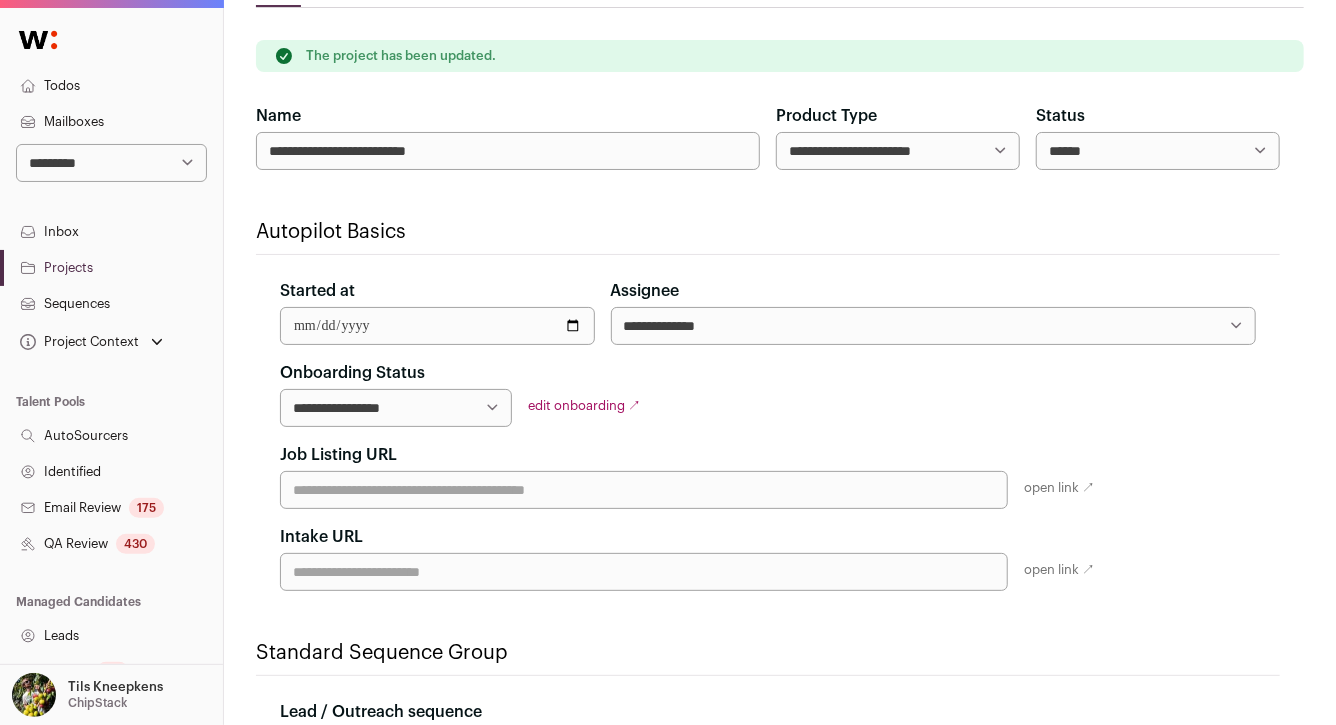 scroll, scrollTop: 192, scrollLeft: 0, axis: vertical 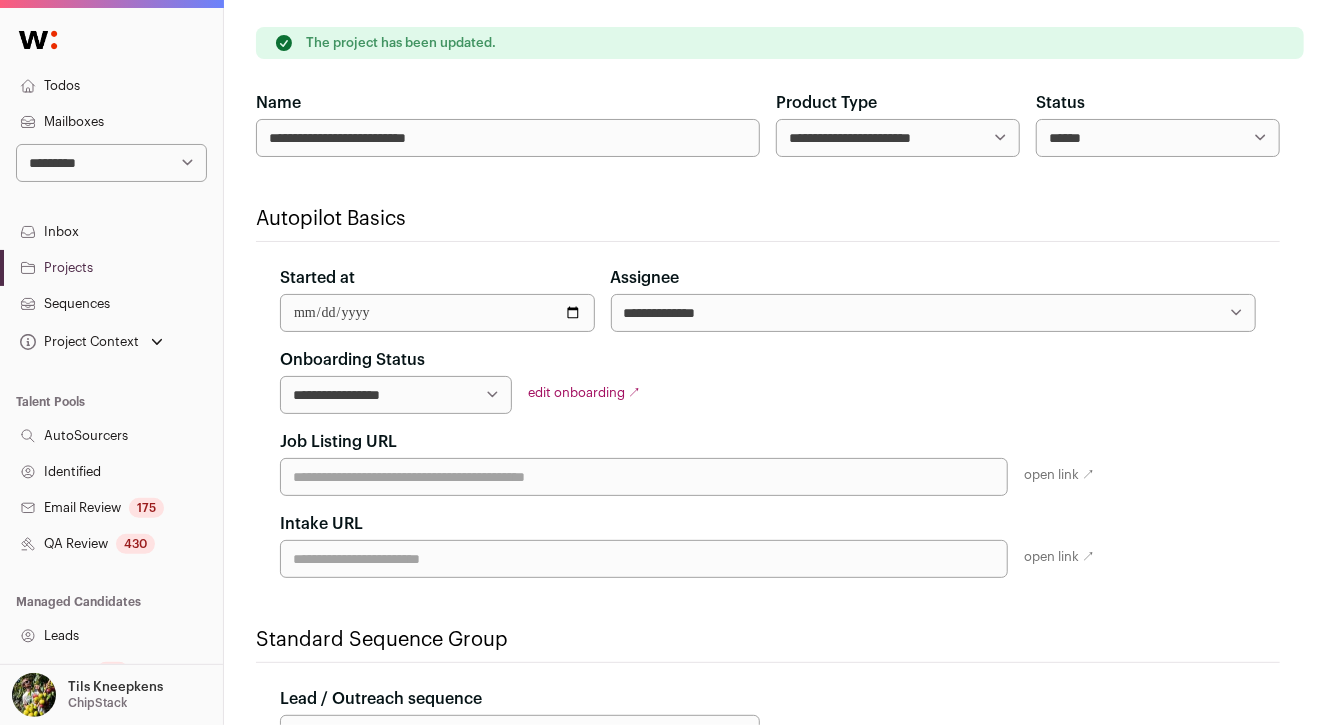click on "**********" at bounding box center (396, 395) 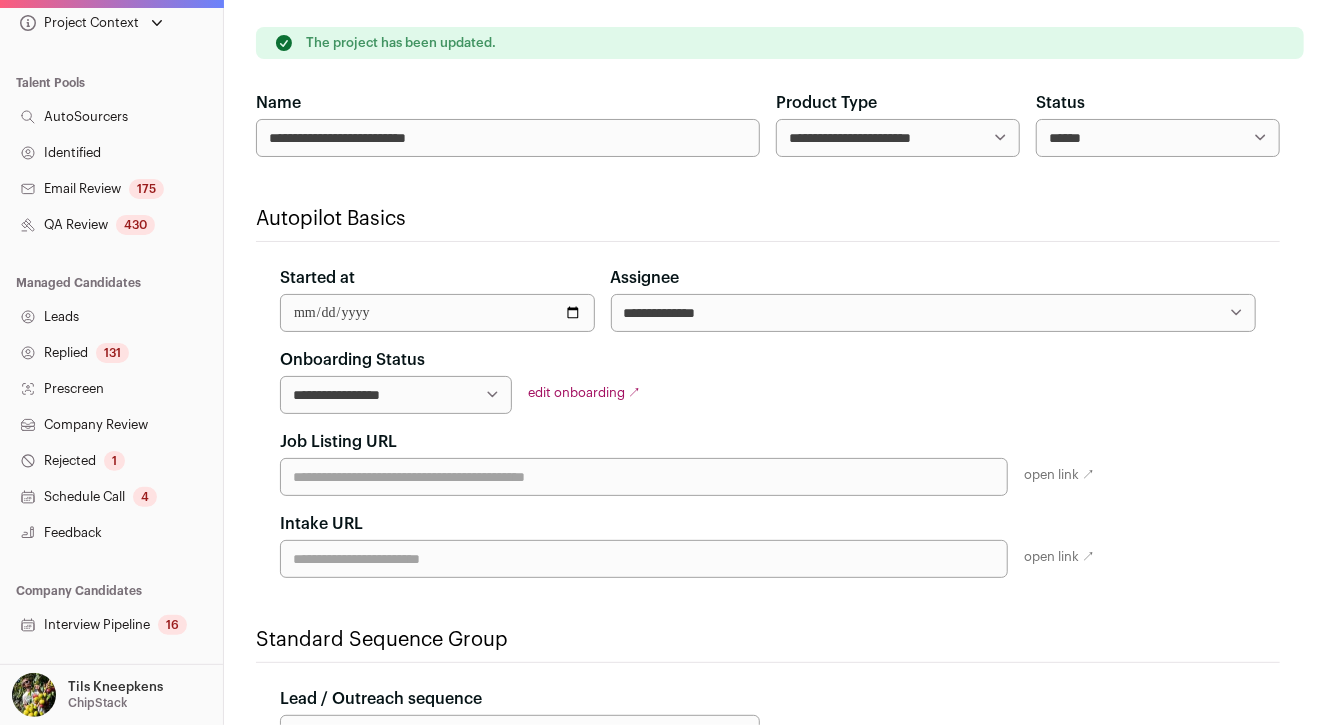scroll, scrollTop: 343, scrollLeft: 0, axis: vertical 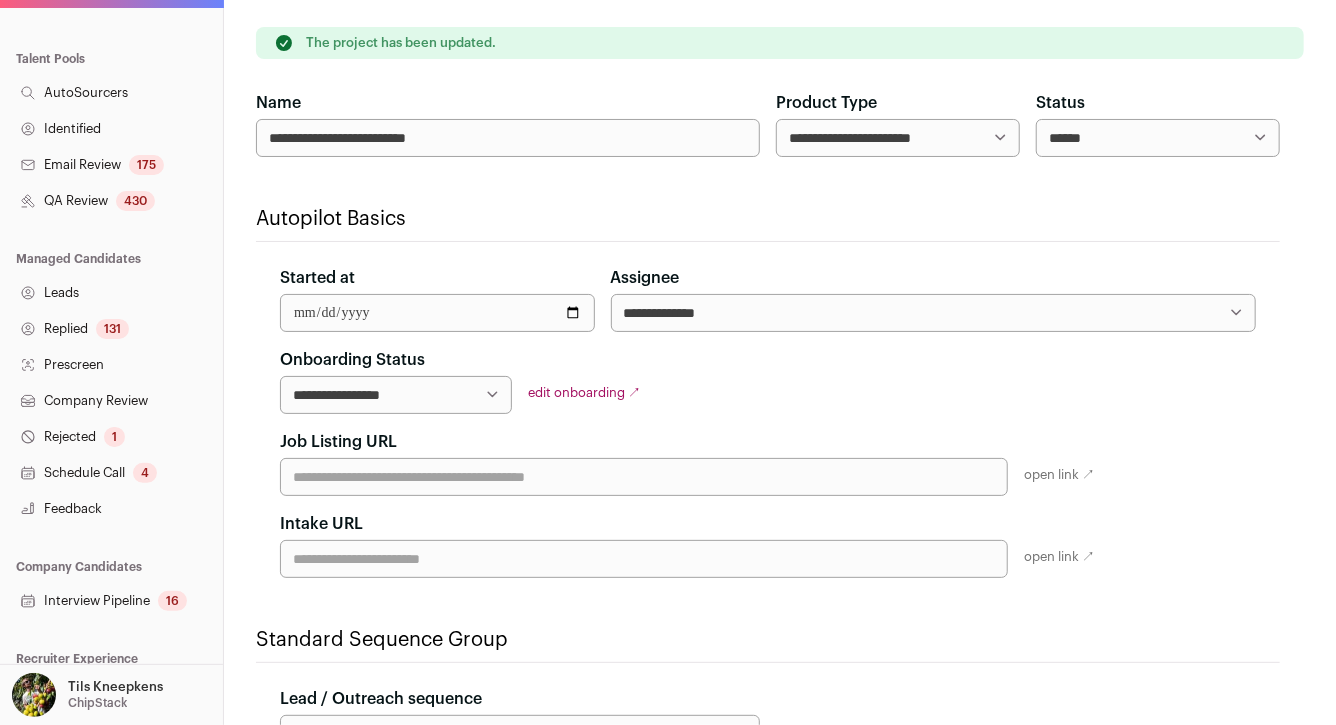 click on "Leads" at bounding box center (111, 293) 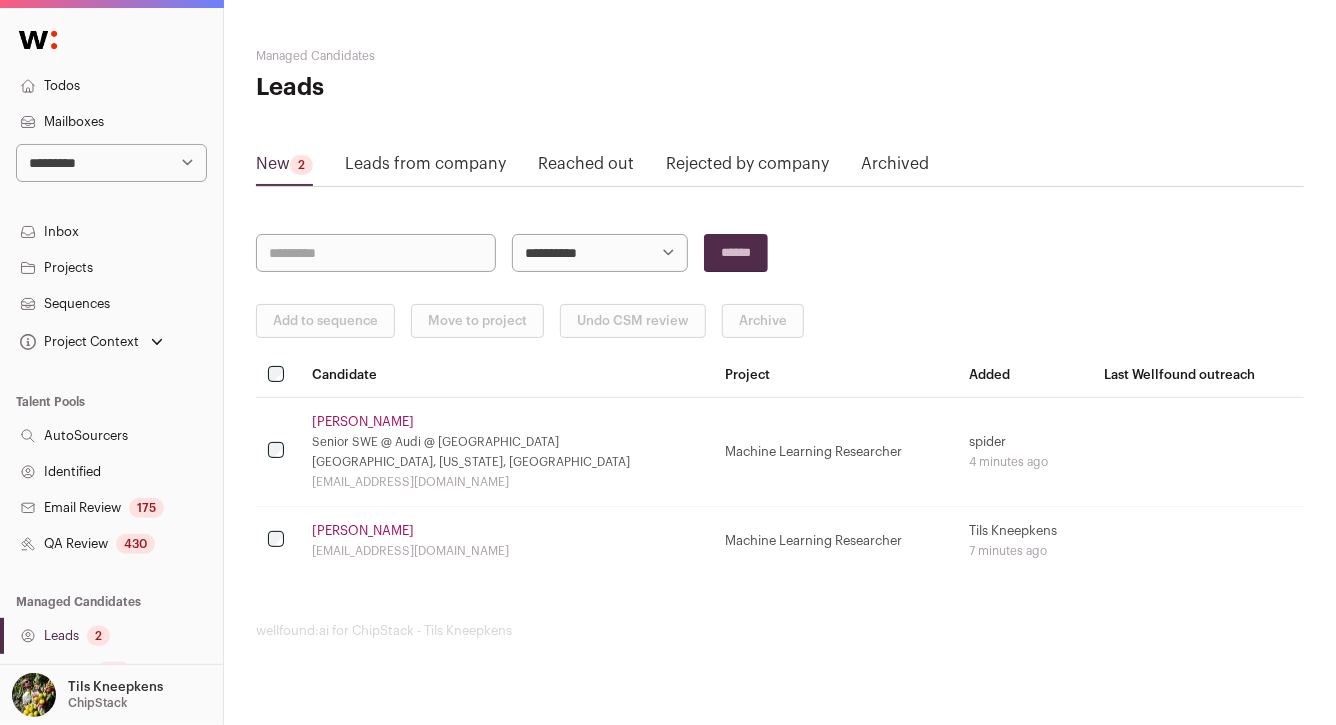 scroll, scrollTop: 0, scrollLeft: 0, axis: both 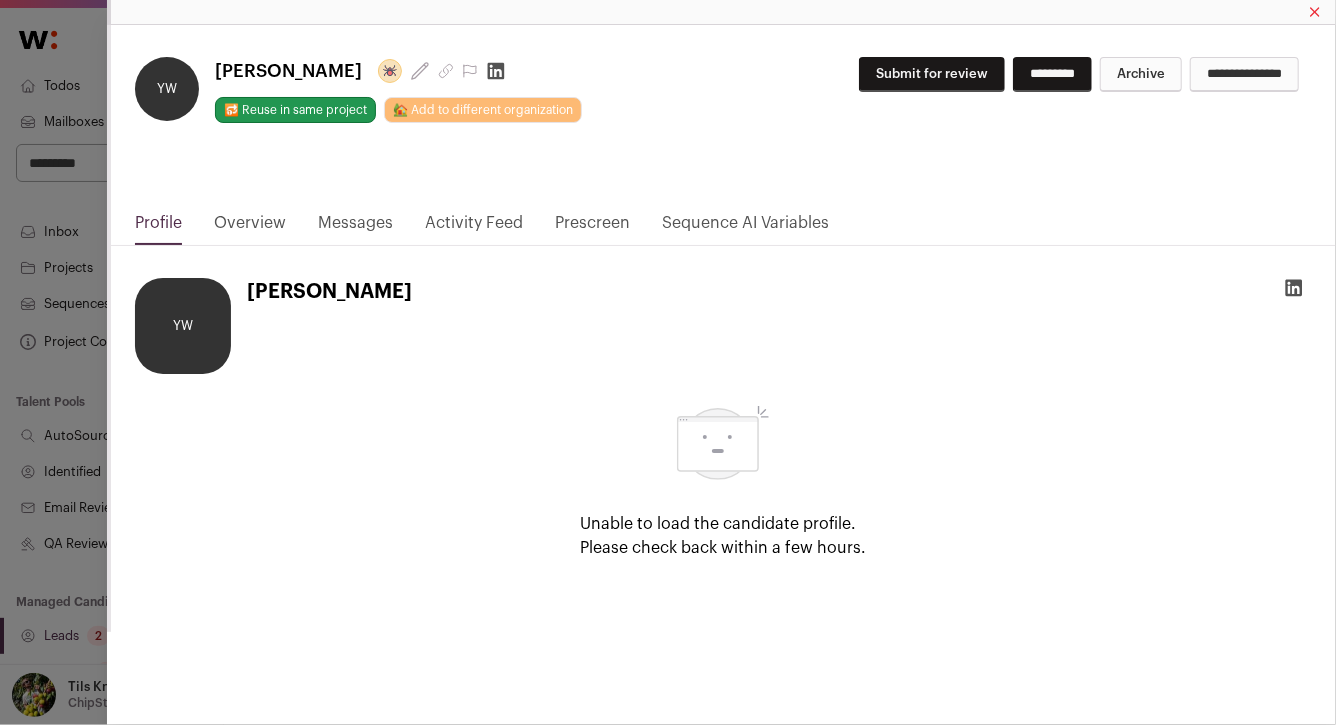 click on "**********" at bounding box center (668, 362) 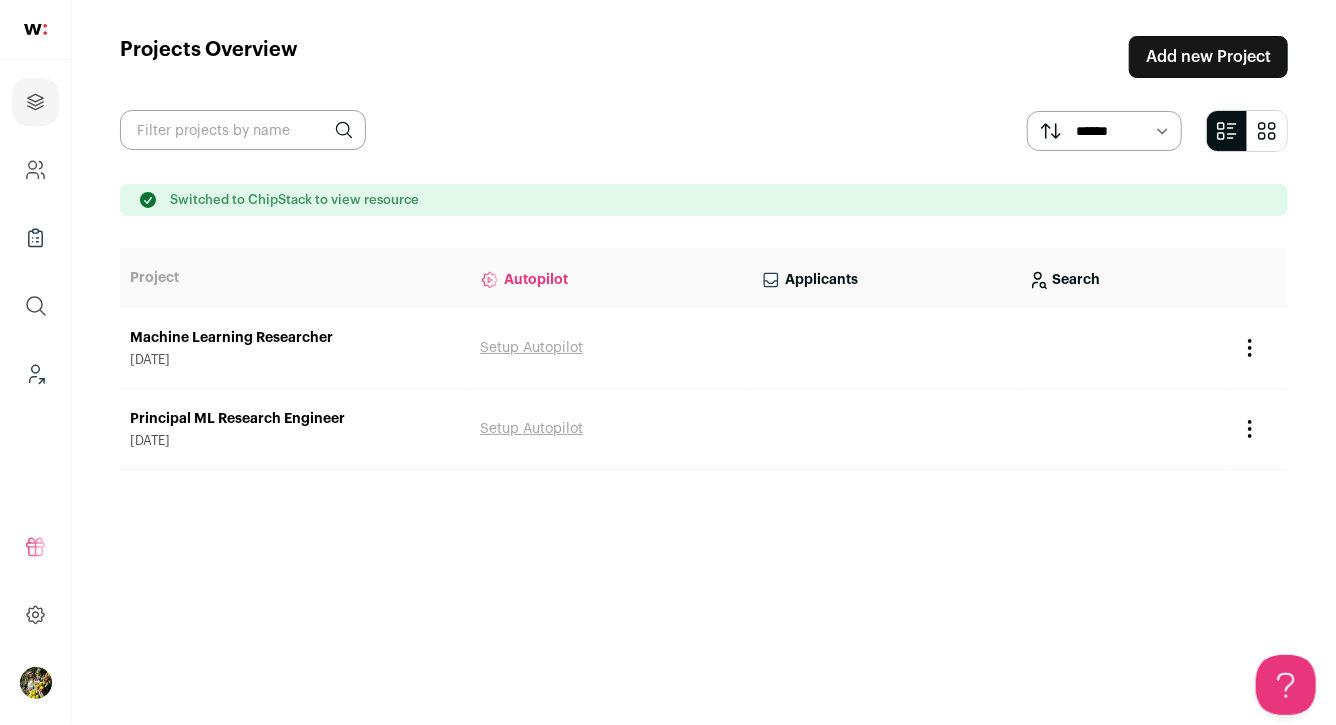 scroll, scrollTop: 0, scrollLeft: 0, axis: both 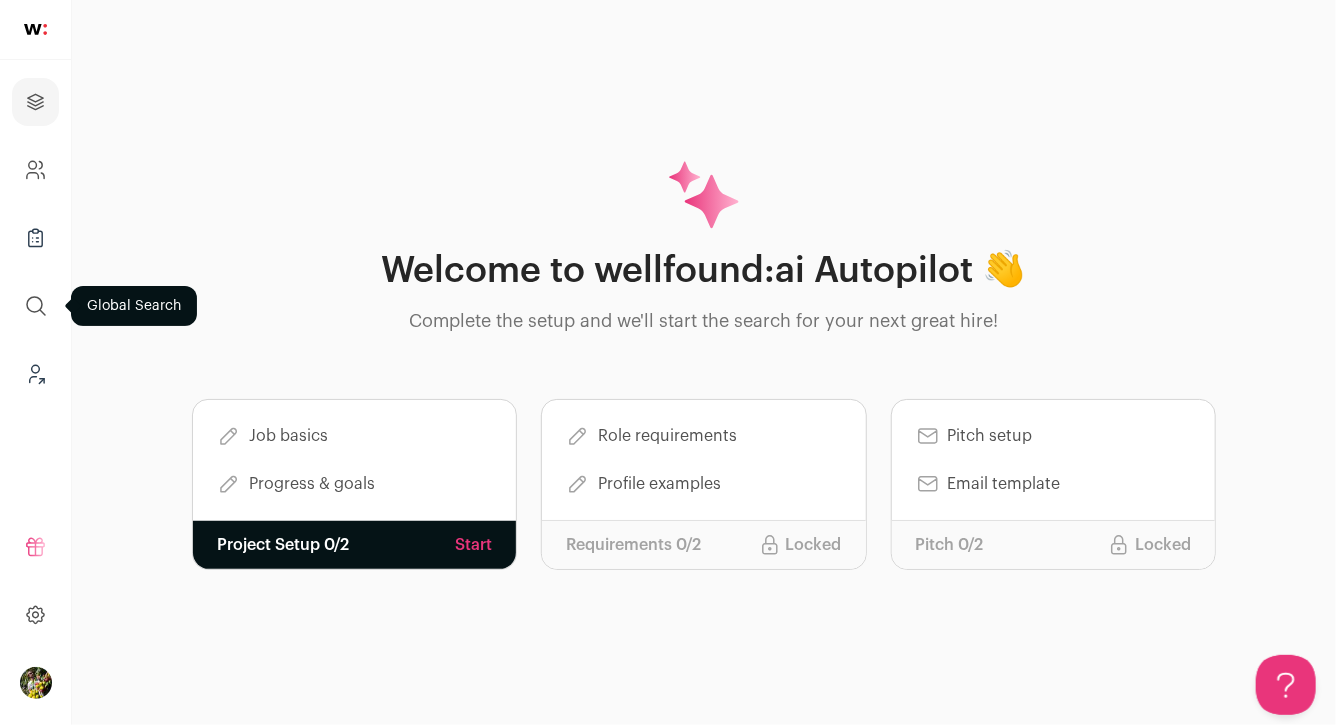 click 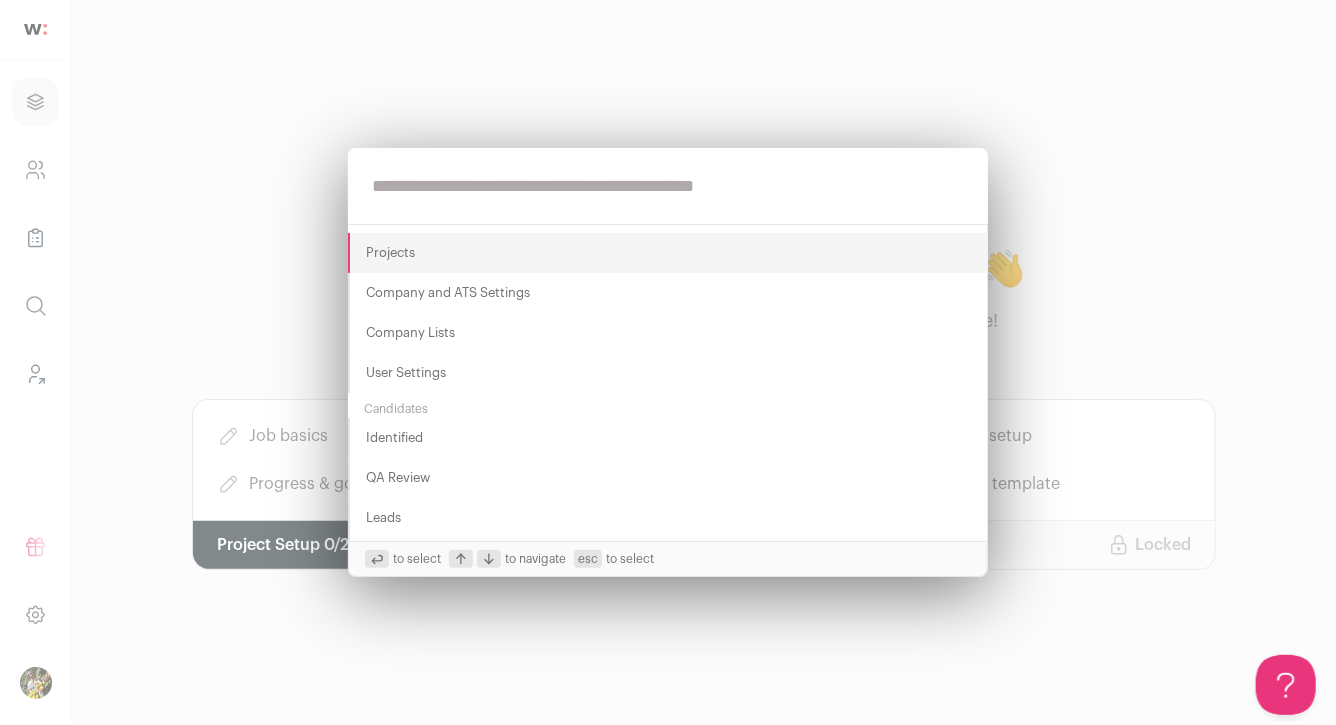 click on "Projects Company and ATS Settings Company Lists User Settings Candidates Identified QA Review Leads Replied Prescreen Schedule Call Interview Pipeline Current Project Interested Pre-contact Interview Pipeline Applicants Search Prospects
to select
to navigate
esc
to select" at bounding box center [668, 362] 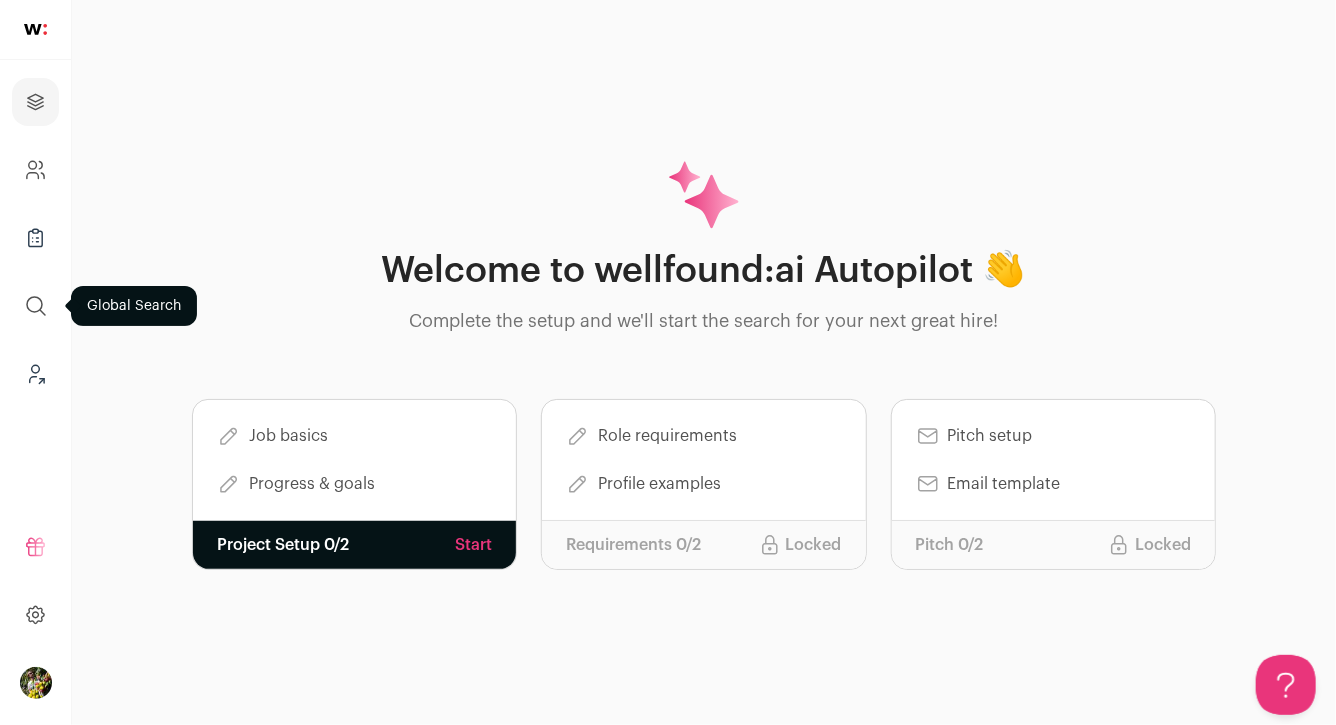 click 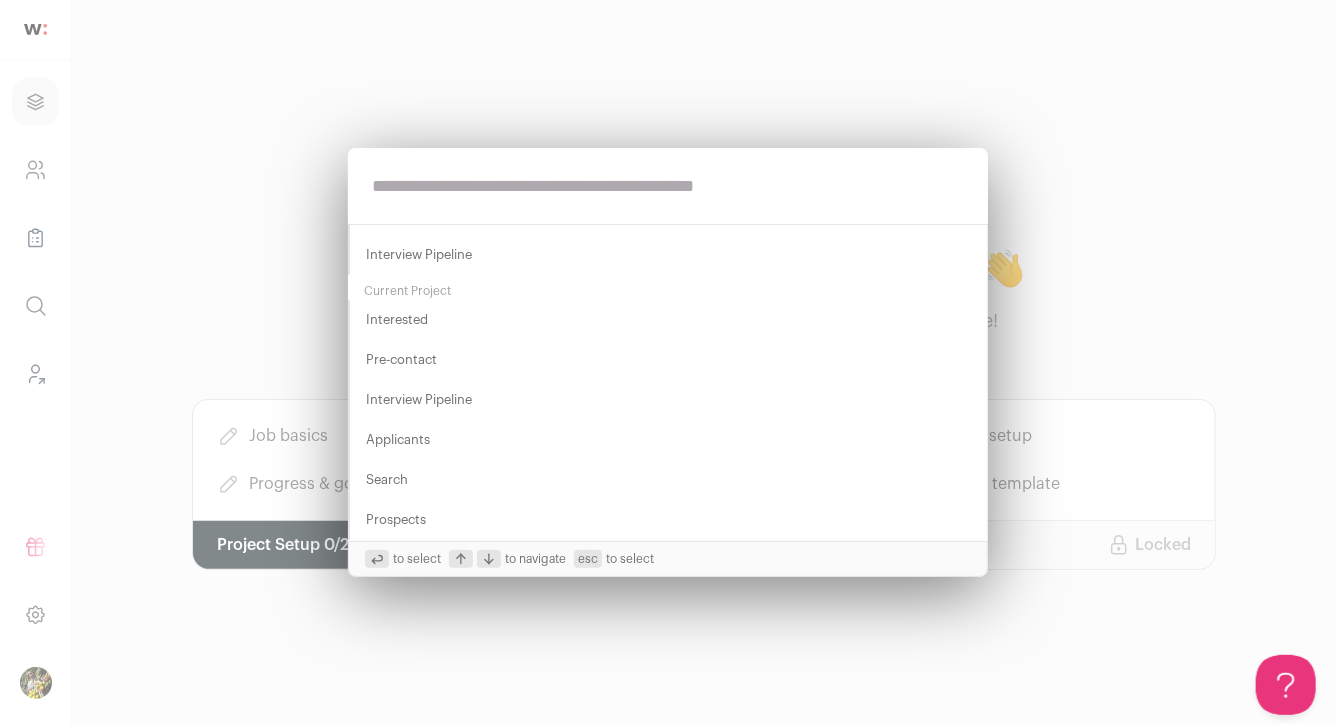 scroll, scrollTop: 430, scrollLeft: 0, axis: vertical 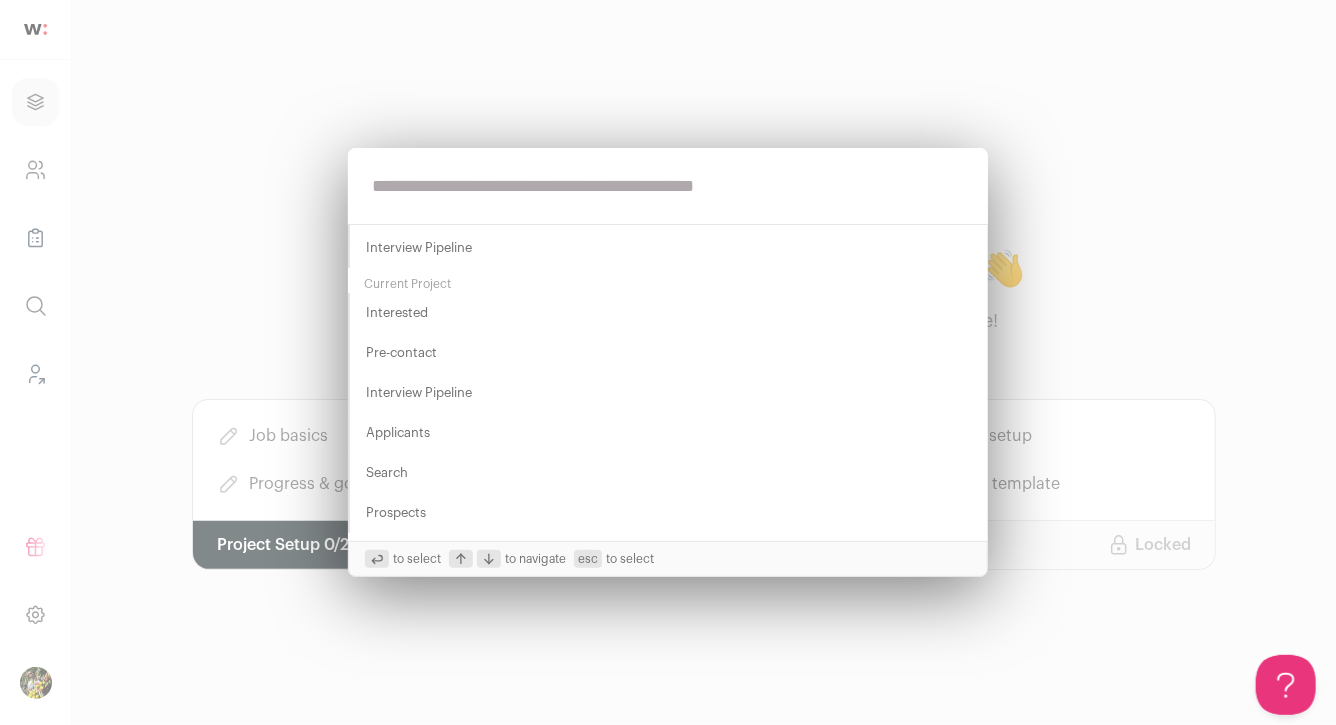 click on "Projects Company and ATS Settings Company Lists User Settings Candidates Identified QA Review Leads Replied Prescreen Schedule Call Interview Pipeline Current Project Interested Pre-contact Interview Pipeline Applicants Search Prospects
to select
to navigate
esc
to select" at bounding box center [668, 362] 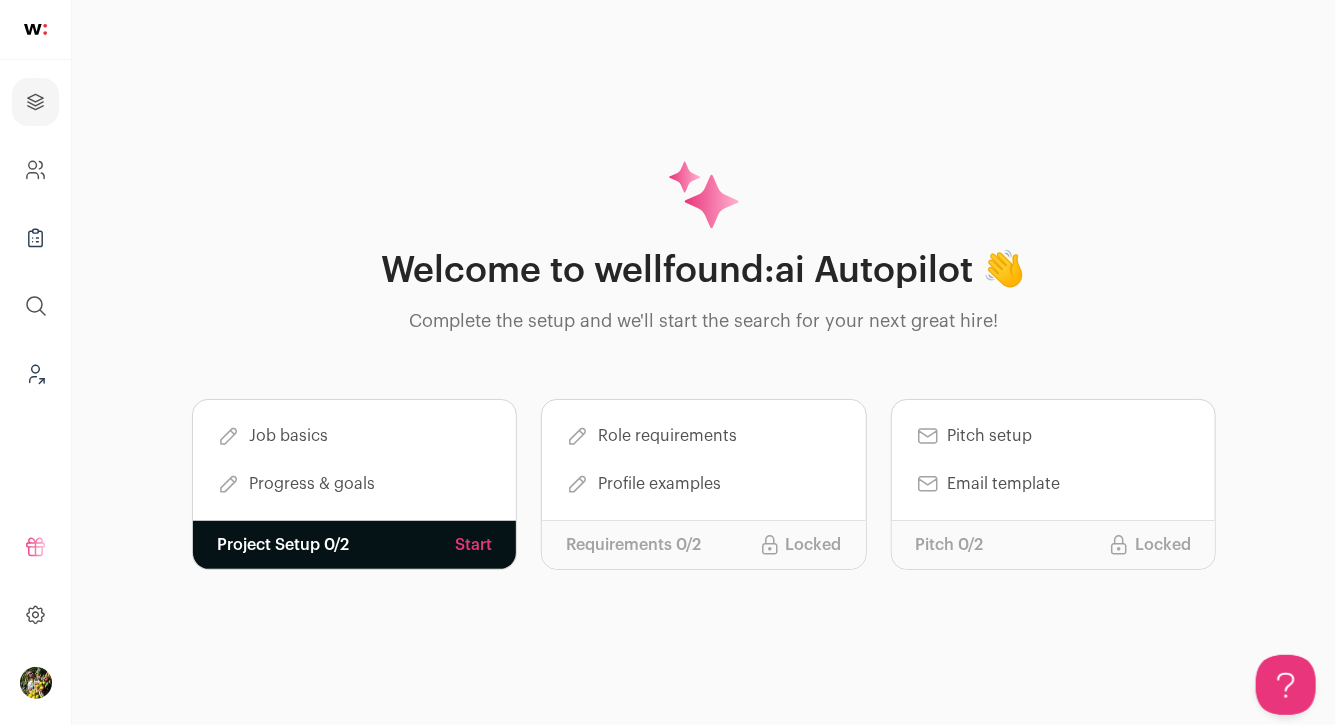 scroll, scrollTop: 0, scrollLeft: 0, axis: both 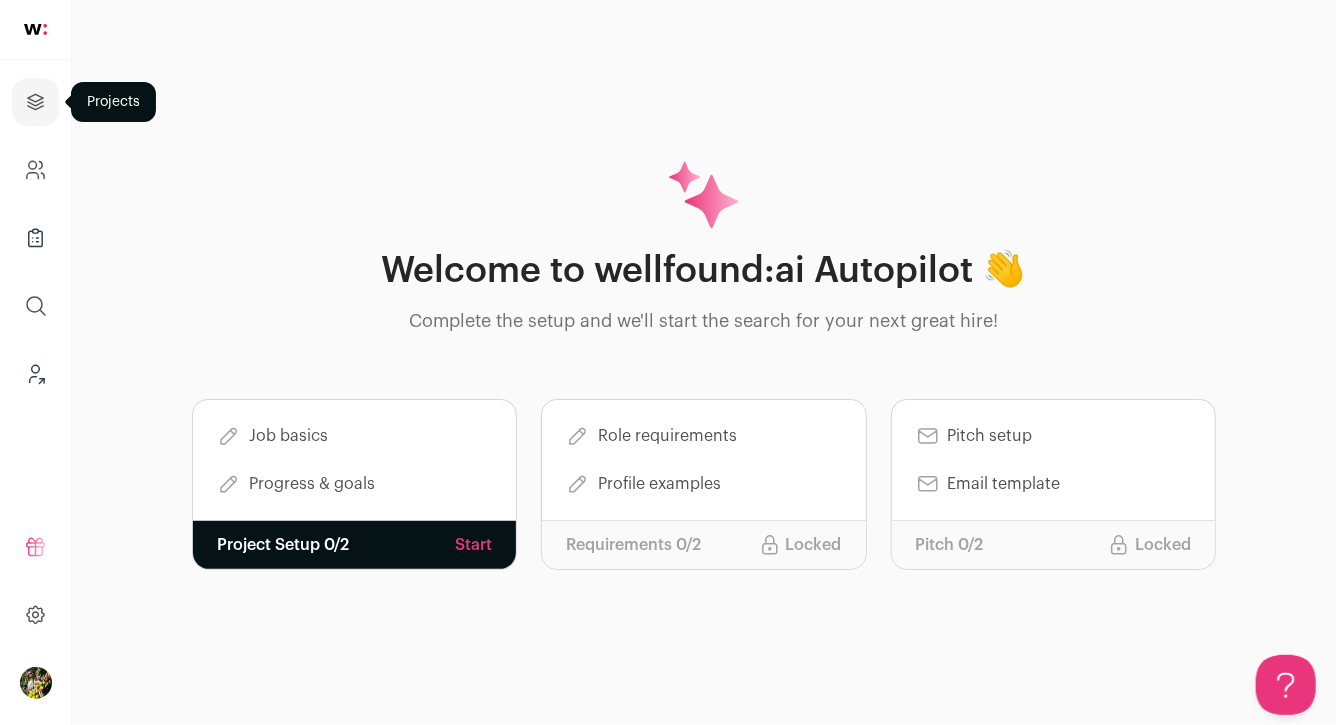 click 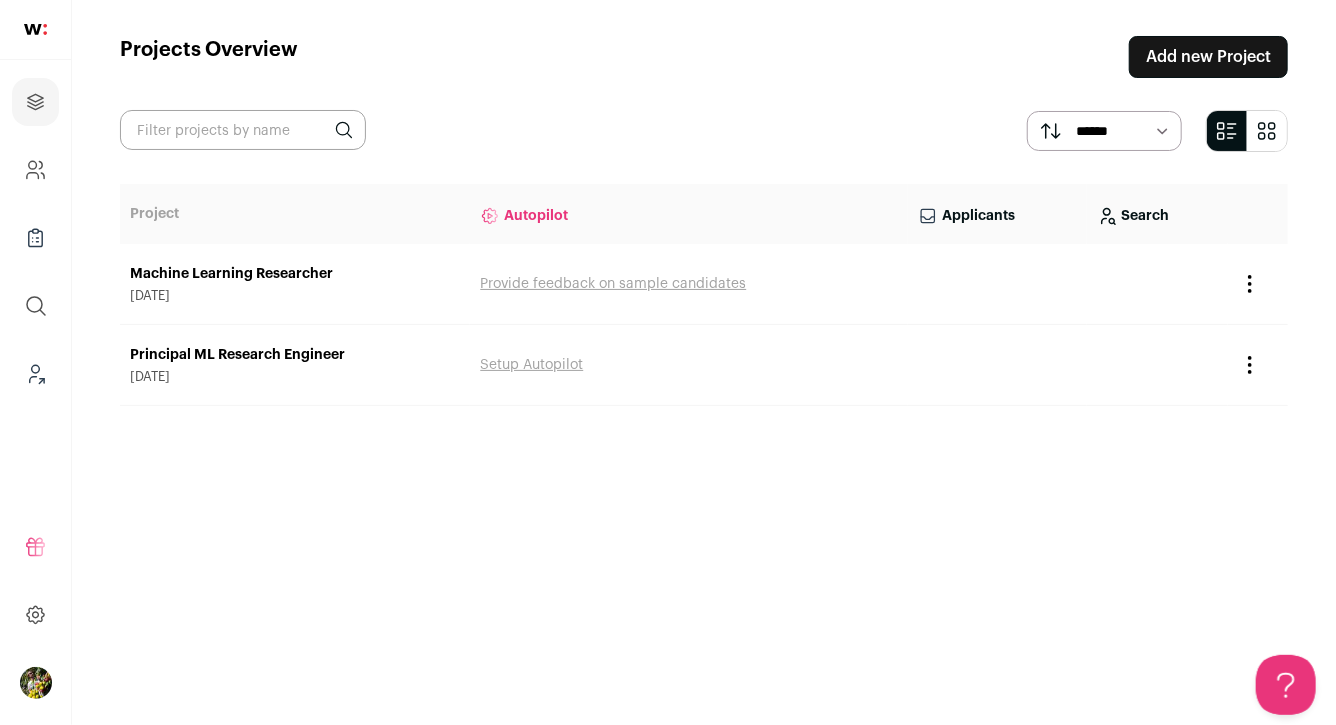 scroll, scrollTop: 0, scrollLeft: 0, axis: both 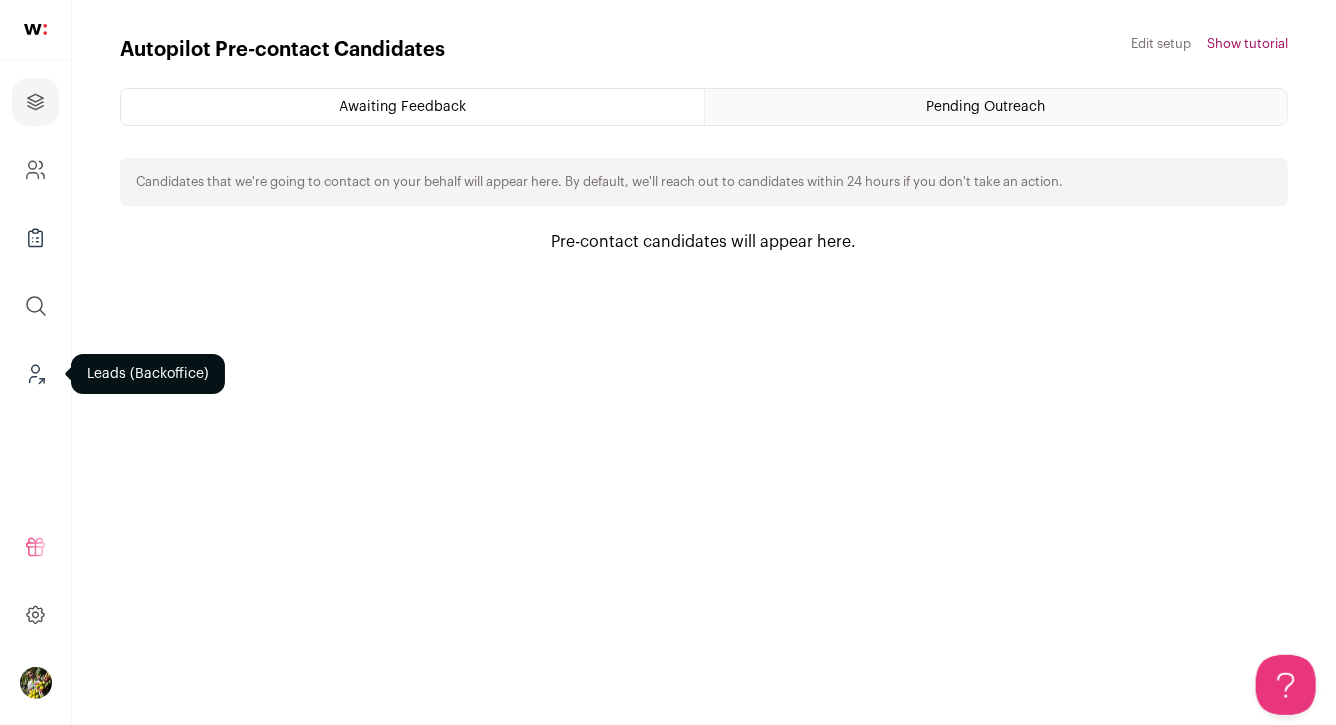 click 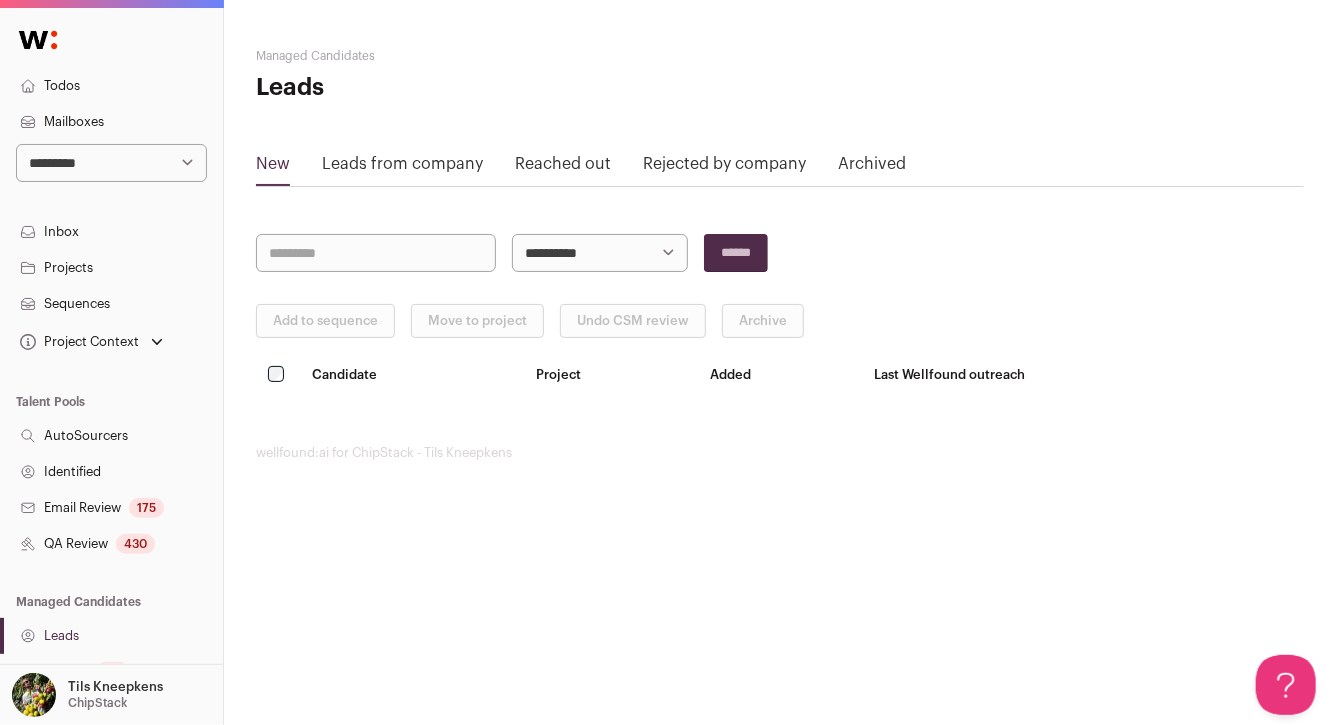 scroll, scrollTop: 0, scrollLeft: 0, axis: both 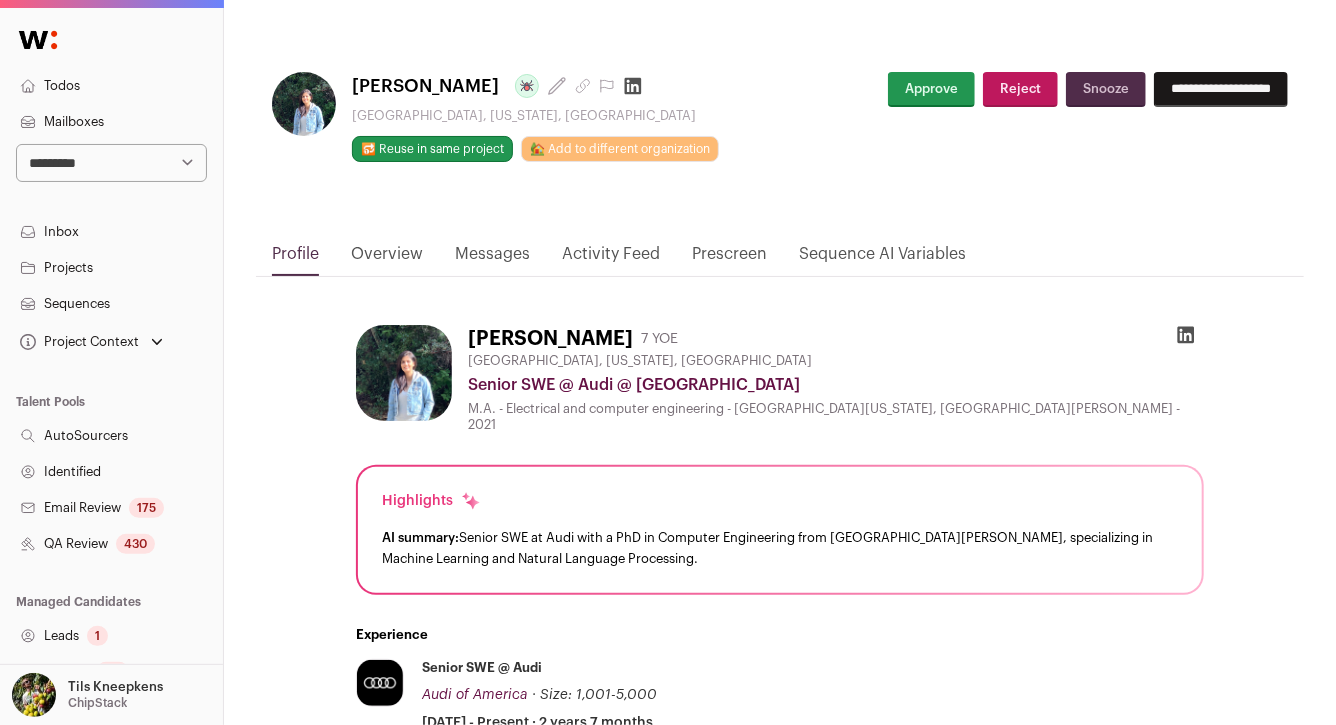 click on "Overview" at bounding box center (387, 259) 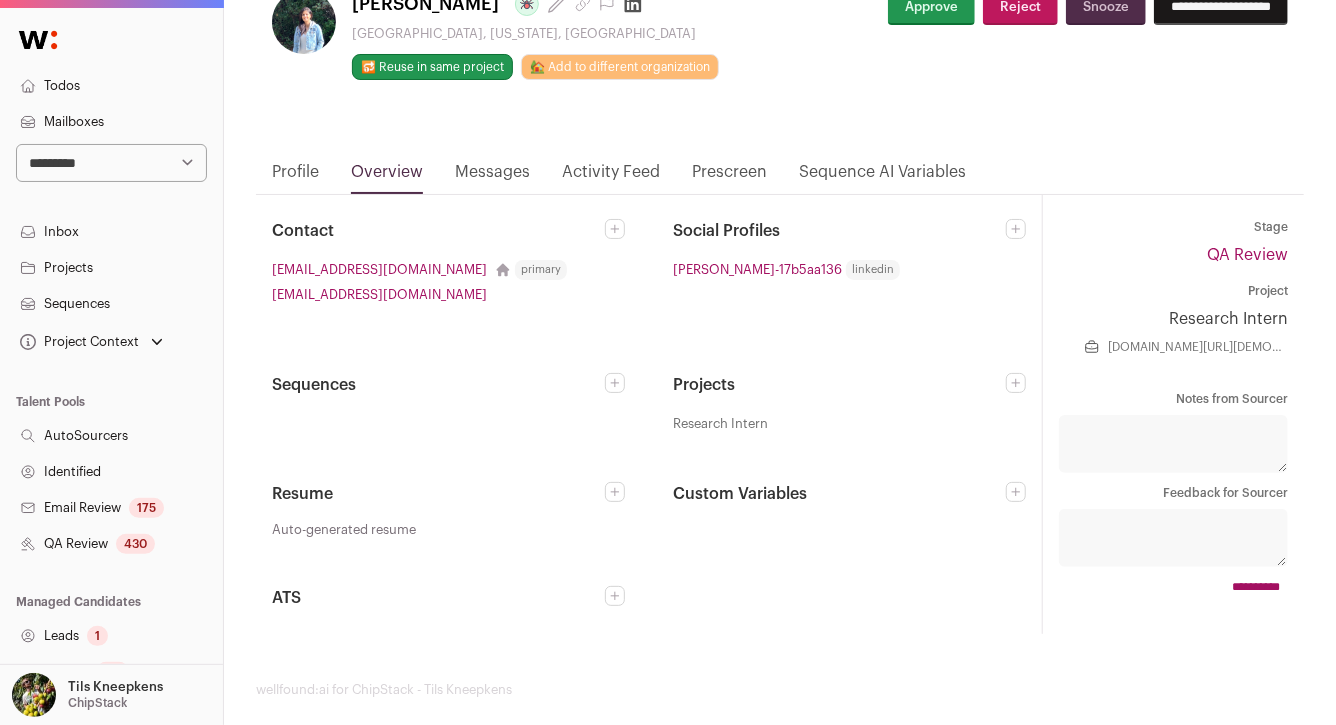 scroll, scrollTop: 102, scrollLeft: 0, axis: vertical 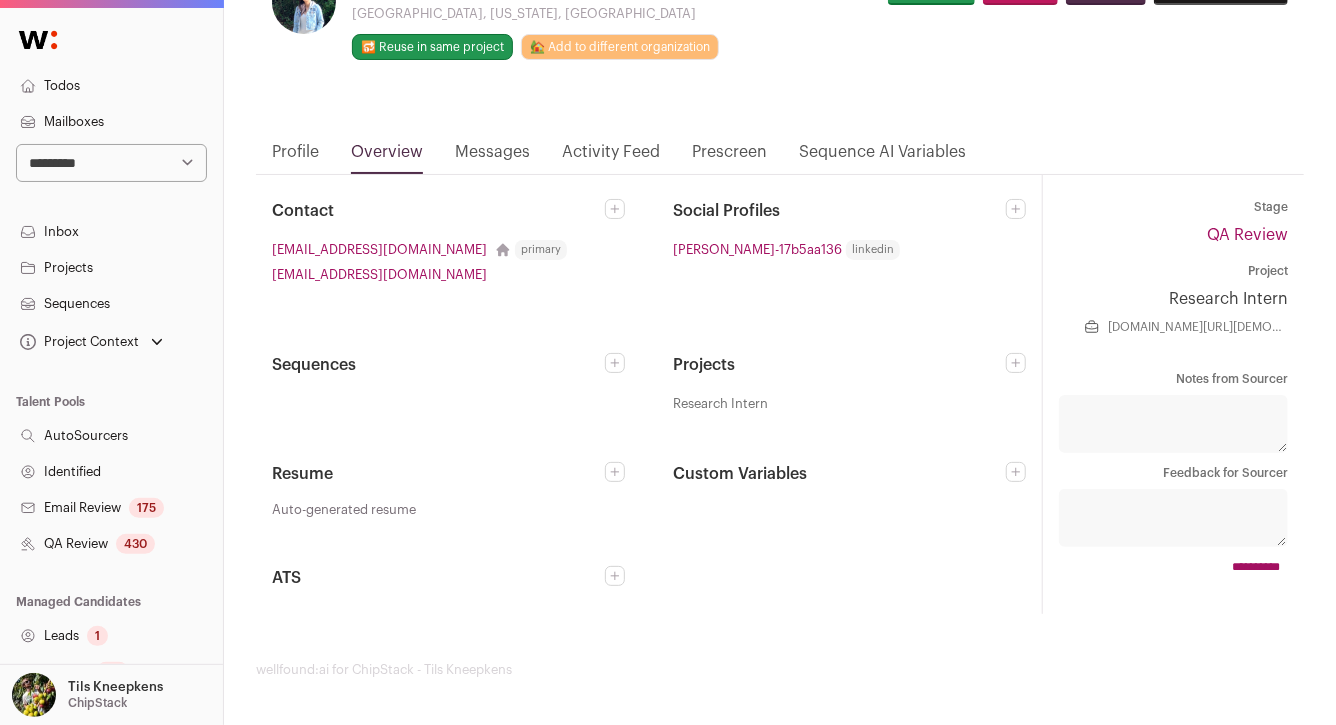 click 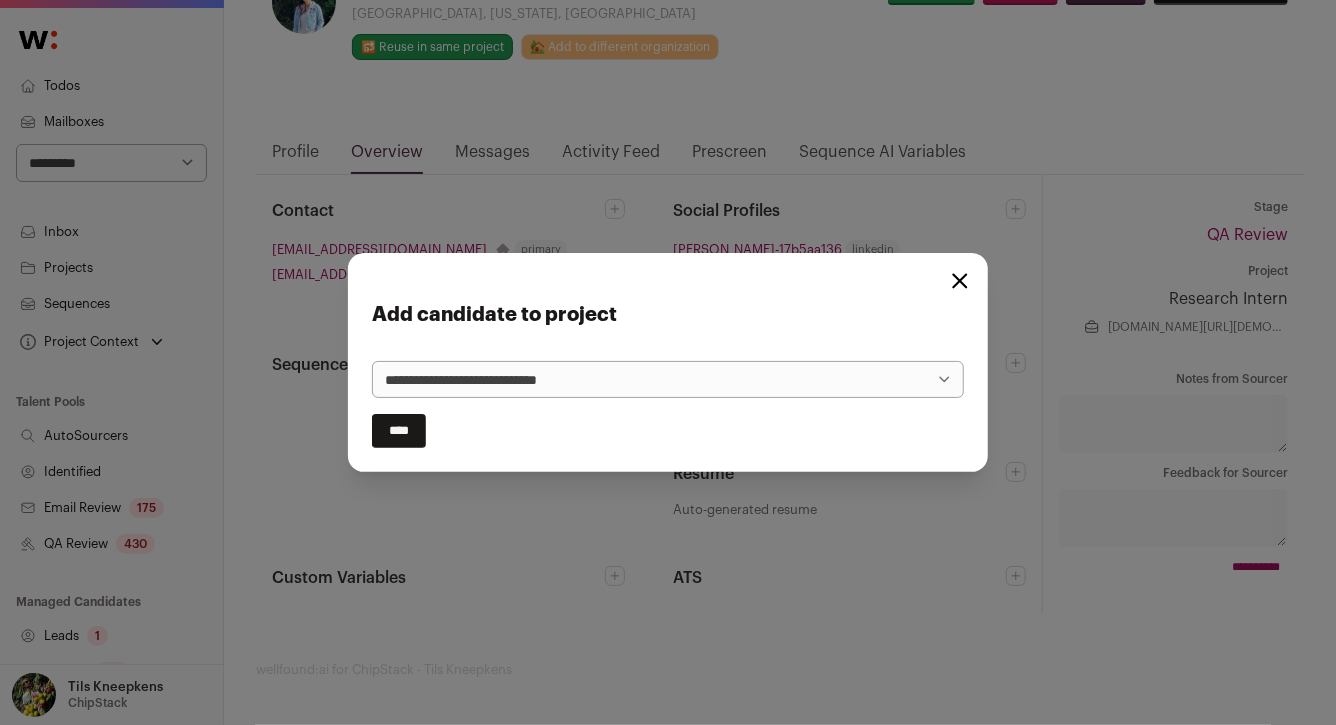 click on "**********" at bounding box center [668, 380] 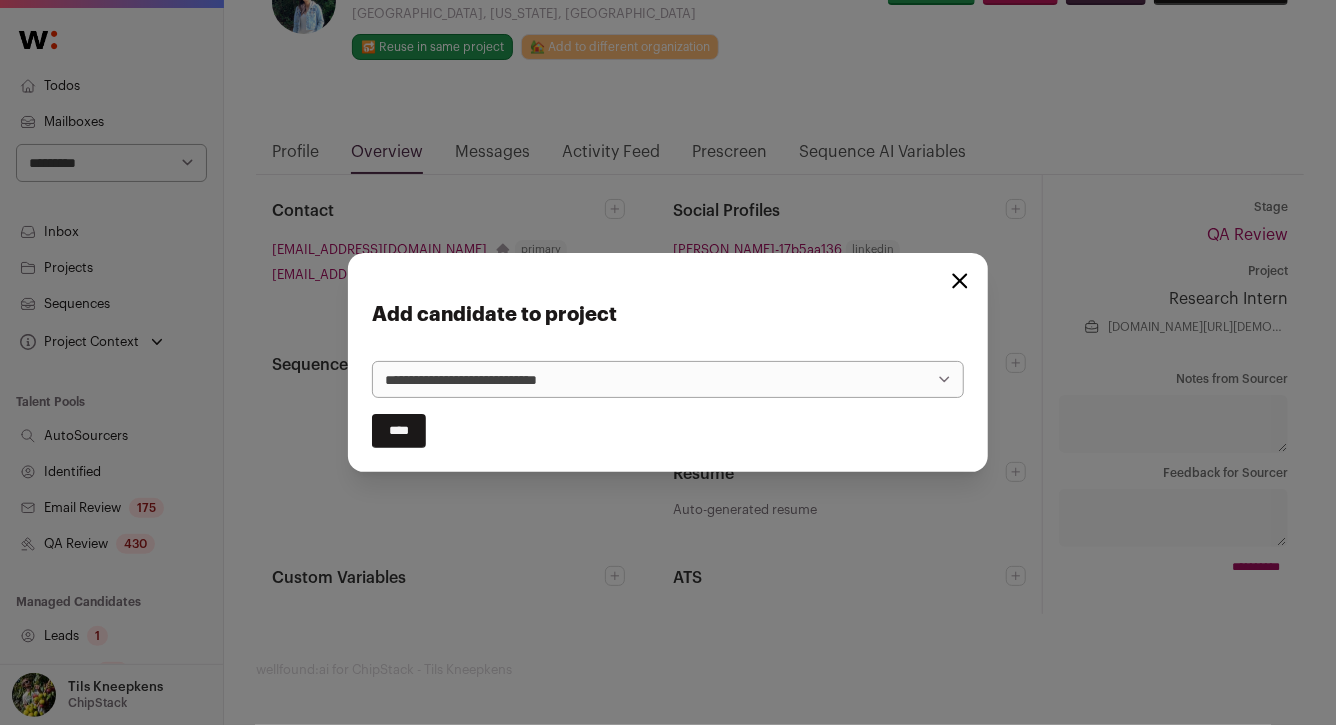 click on "****" at bounding box center (399, 431) 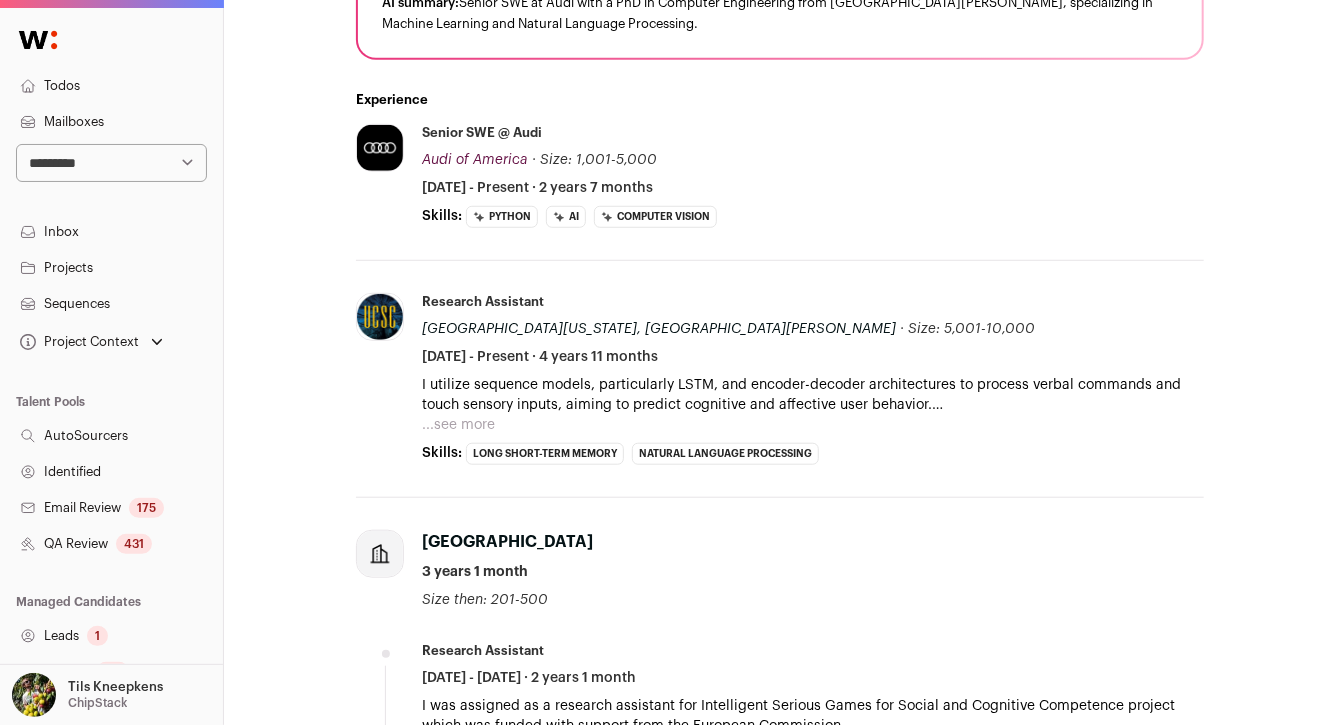 scroll, scrollTop: 600, scrollLeft: 0, axis: vertical 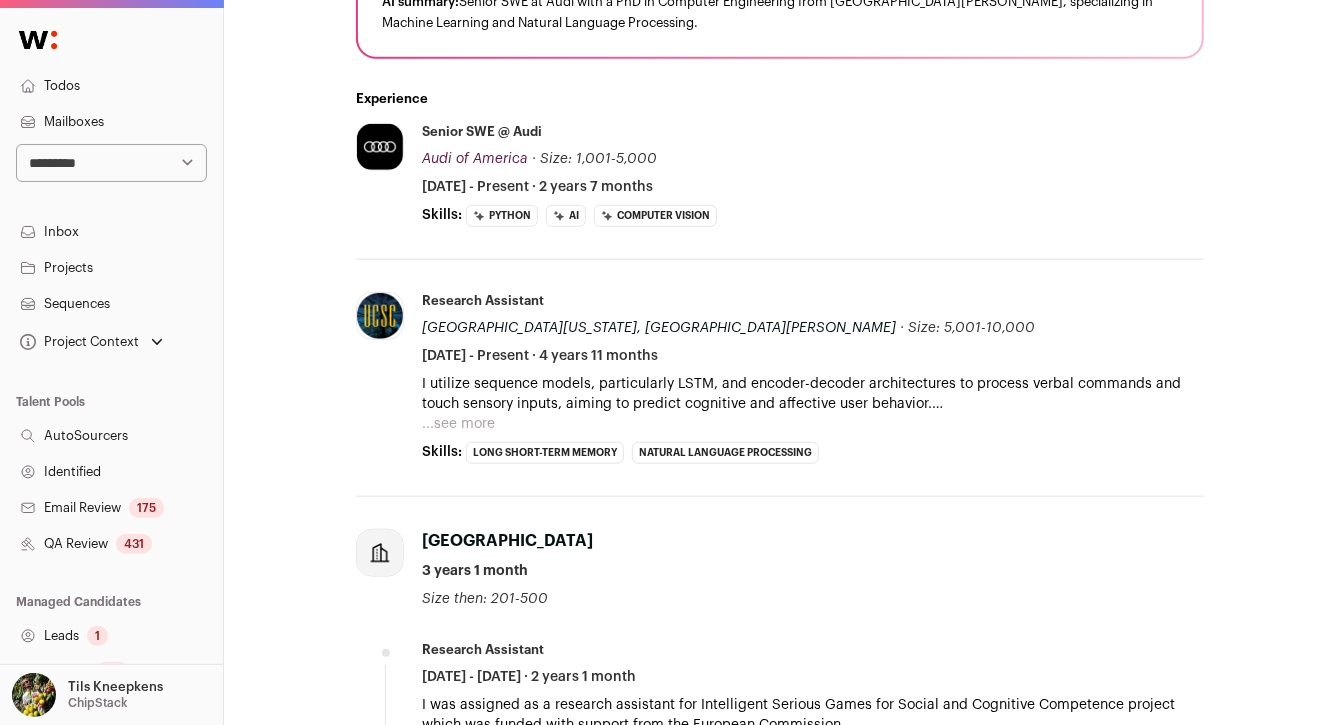 click on "...see more" at bounding box center [458, 424] 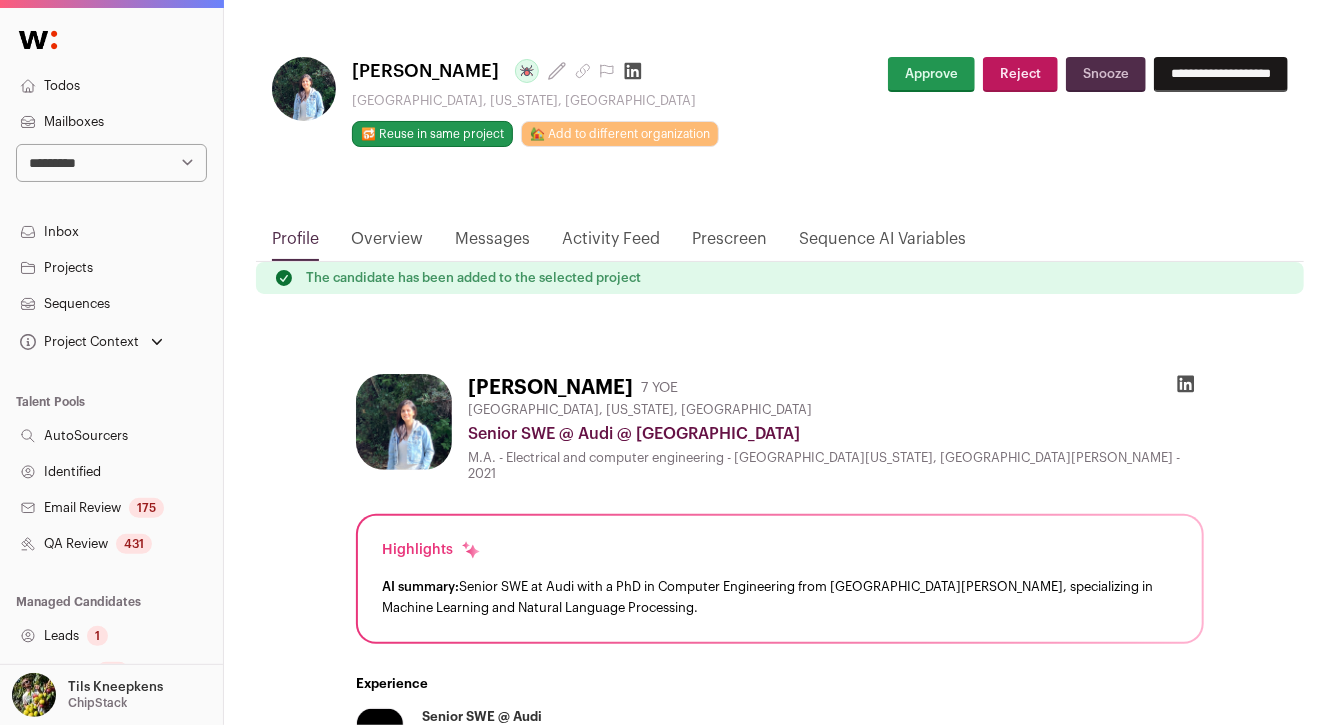 scroll, scrollTop: 0, scrollLeft: 0, axis: both 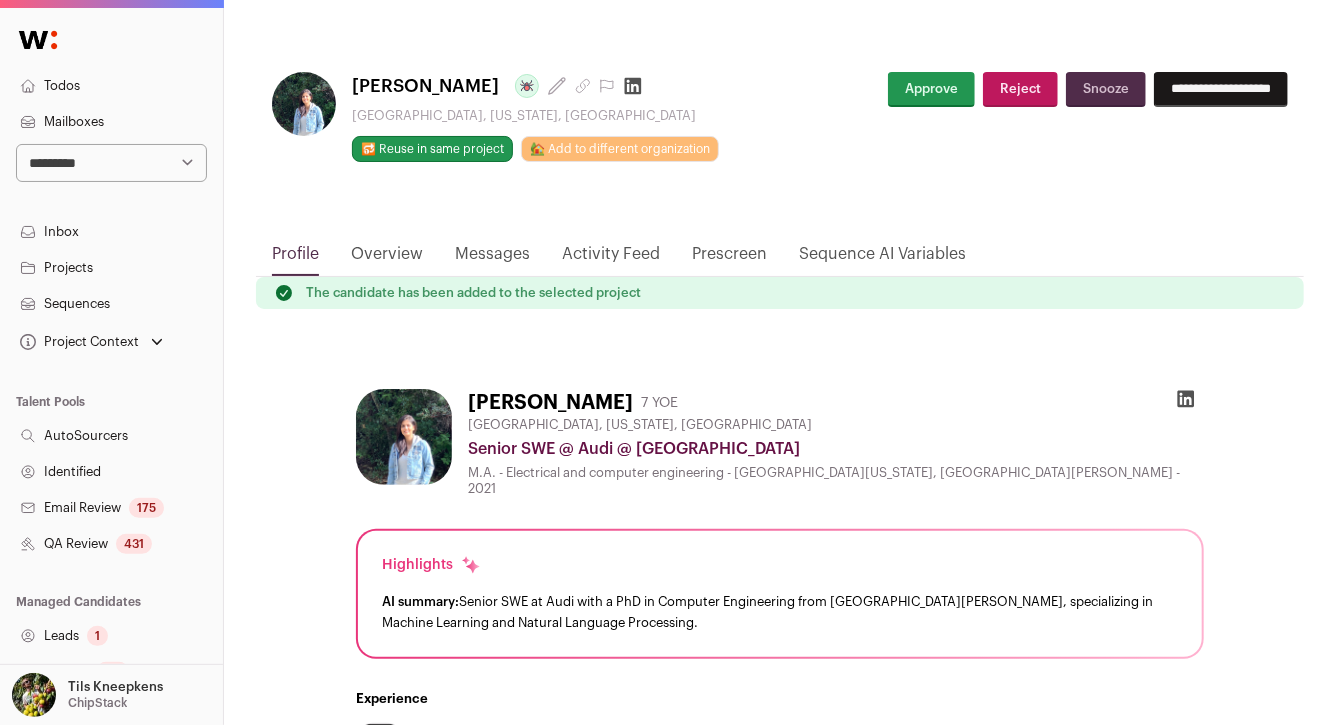 click on "Approve" at bounding box center (931, 89) 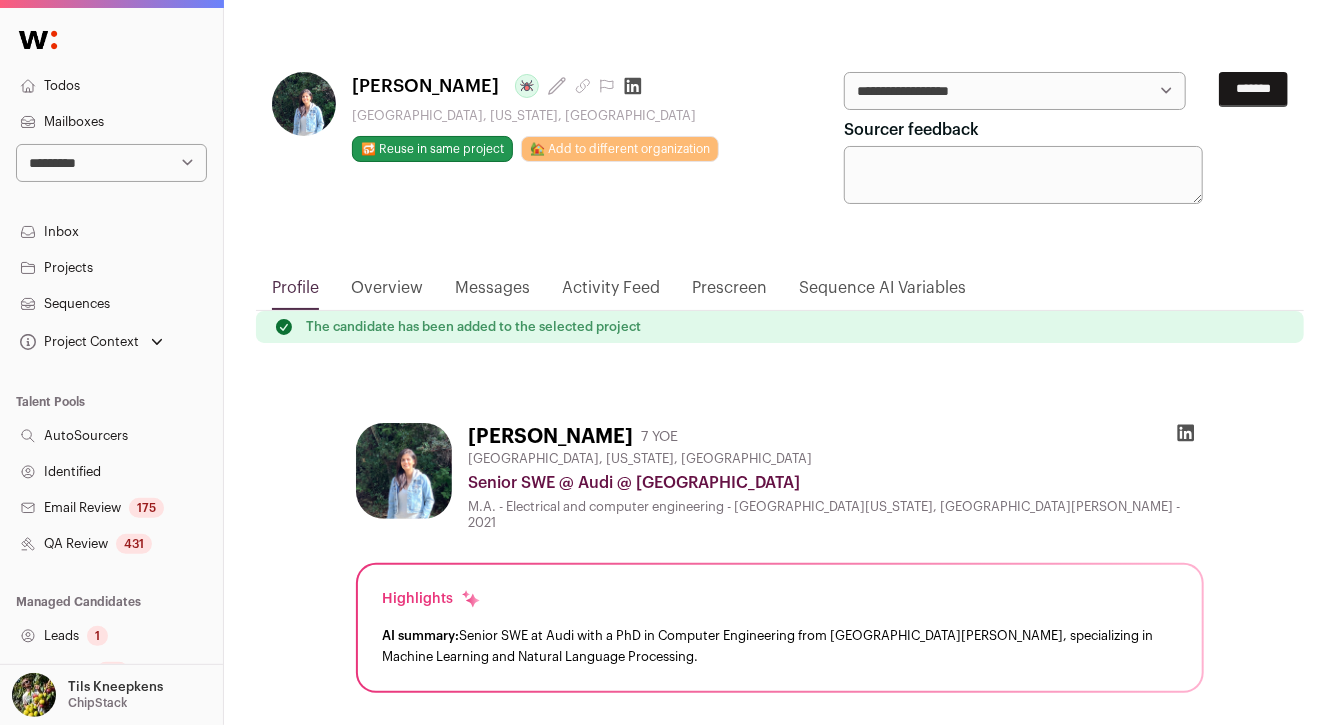click on "*******" at bounding box center [1253, 89] 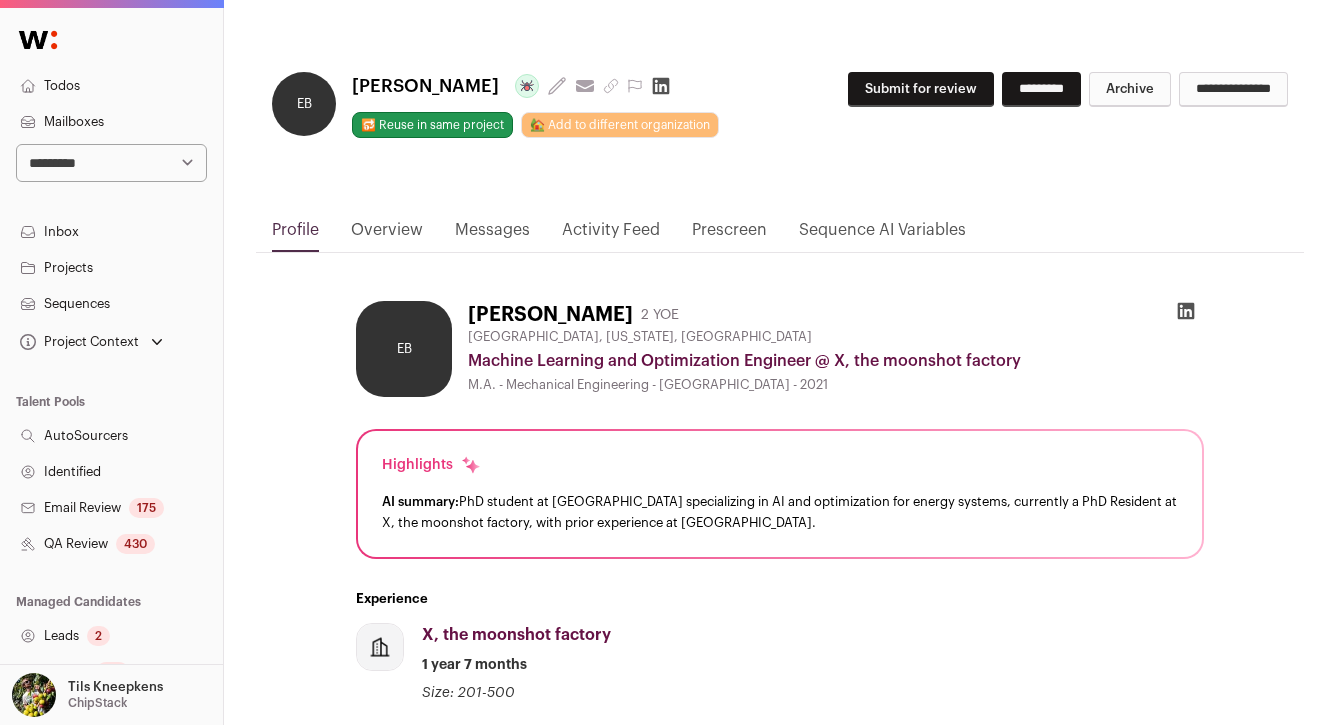 scroll, scrollTop: 0, scrollLeft: 0, axis: both 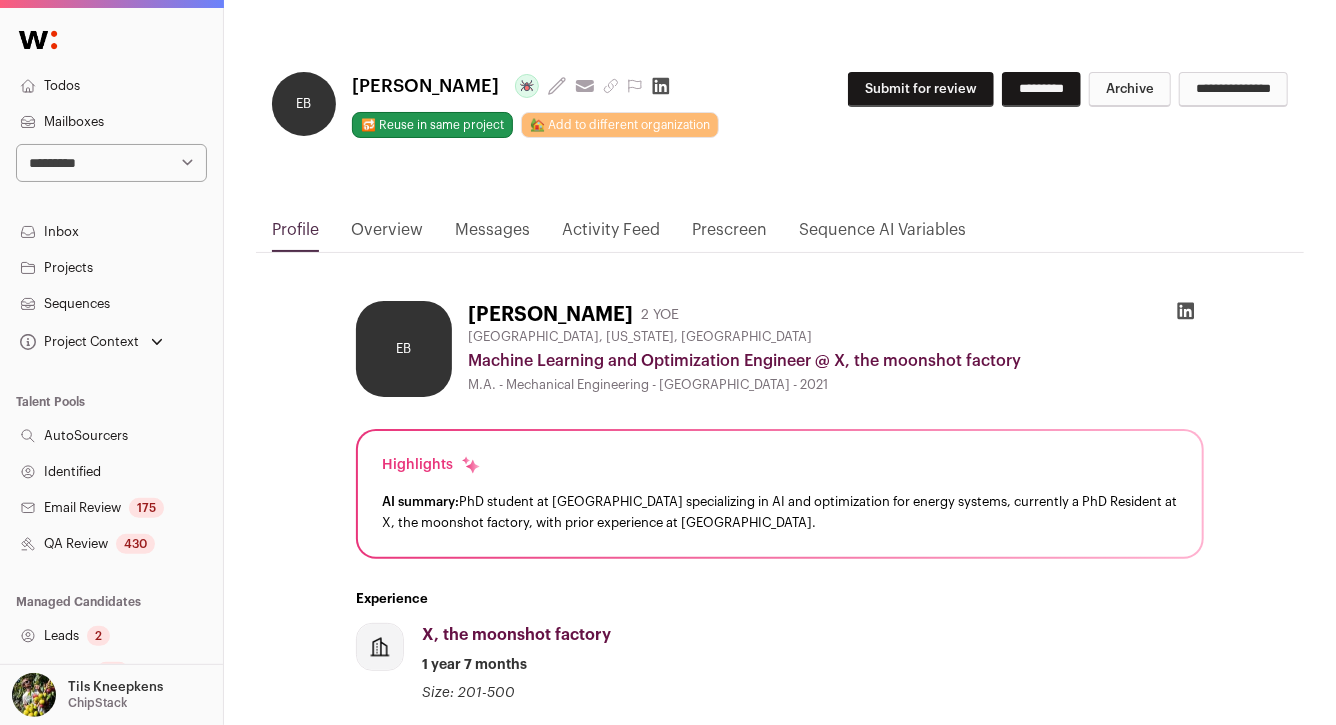 click on "Overview" at bounding box center [387, 235] 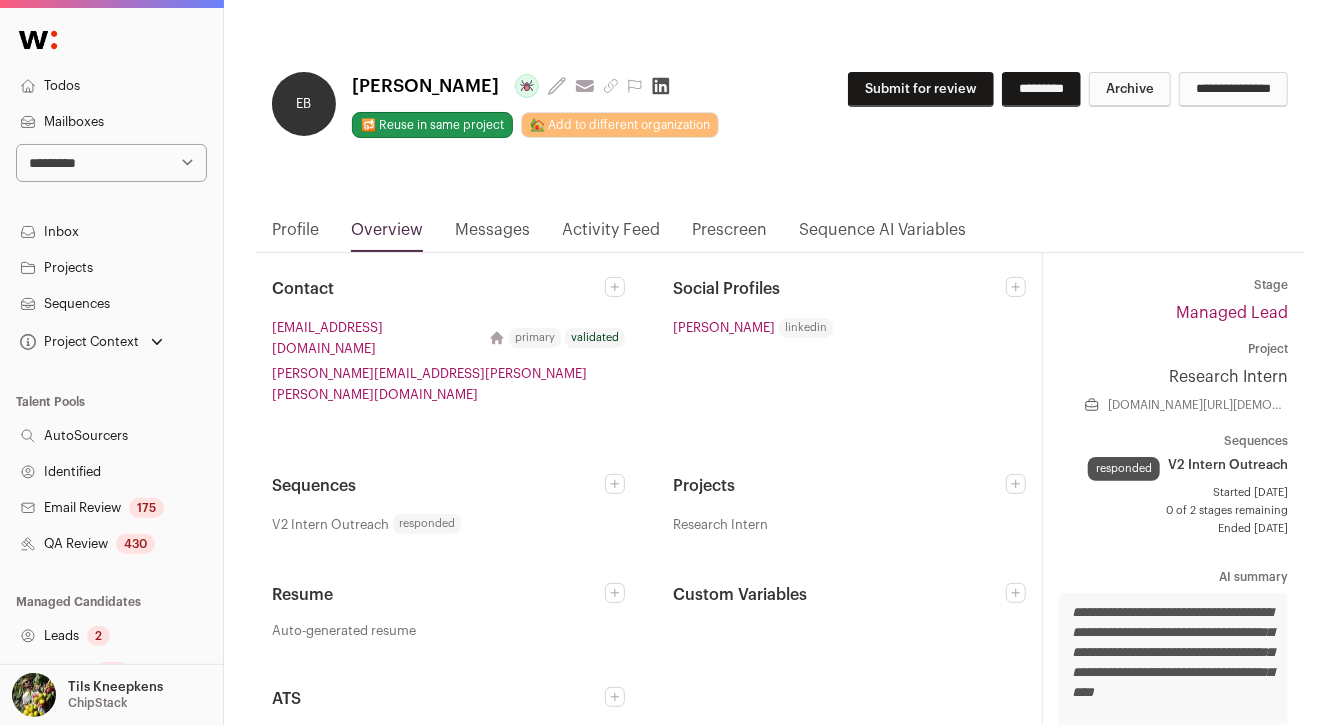 click 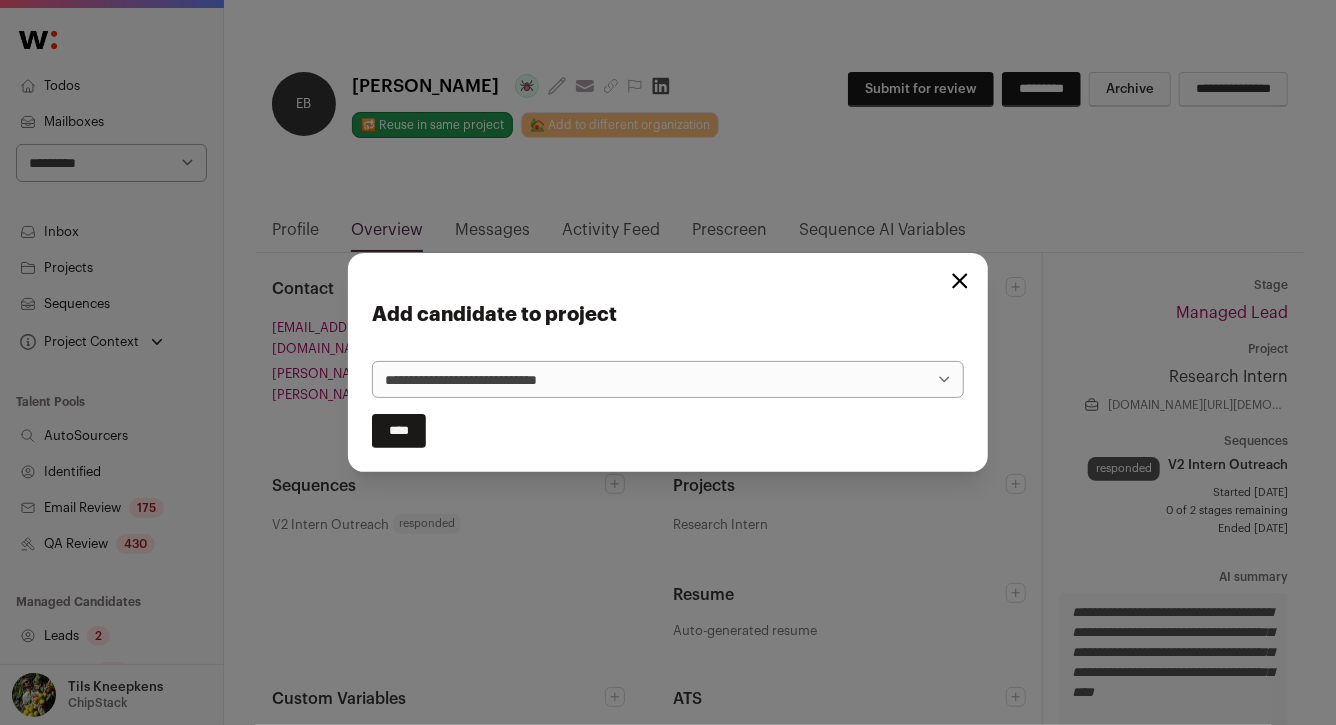 click on "**********" at bounding box center (668, 380) 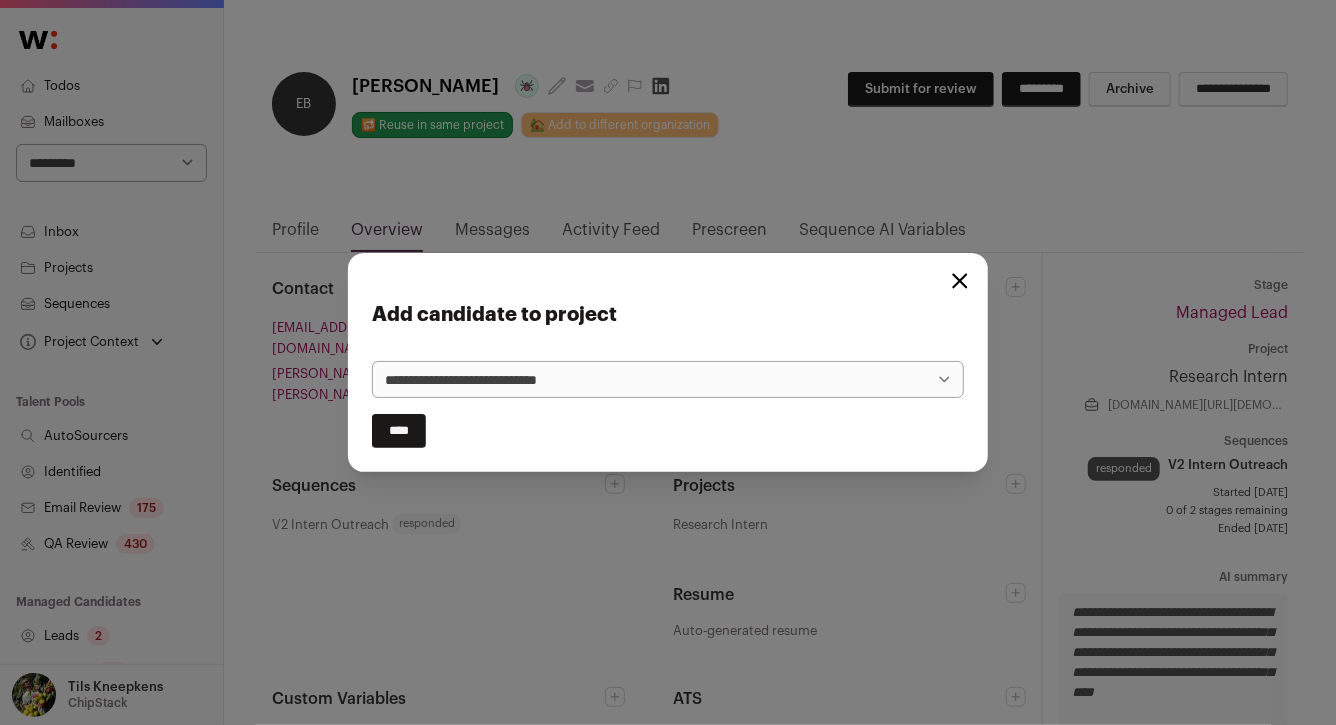 click on "****" at bounding box center [399, 431] 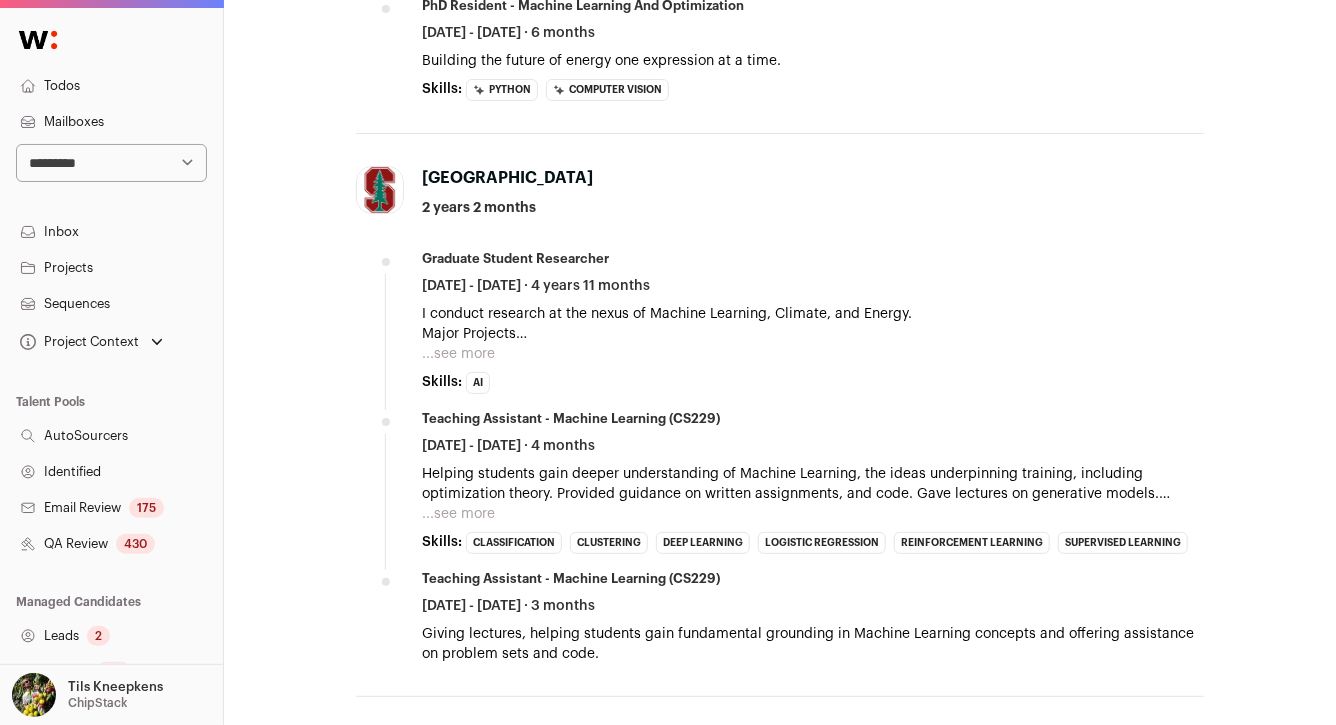 scroll, scrollTop: 928, scrollLeft: 0, axis: vertical 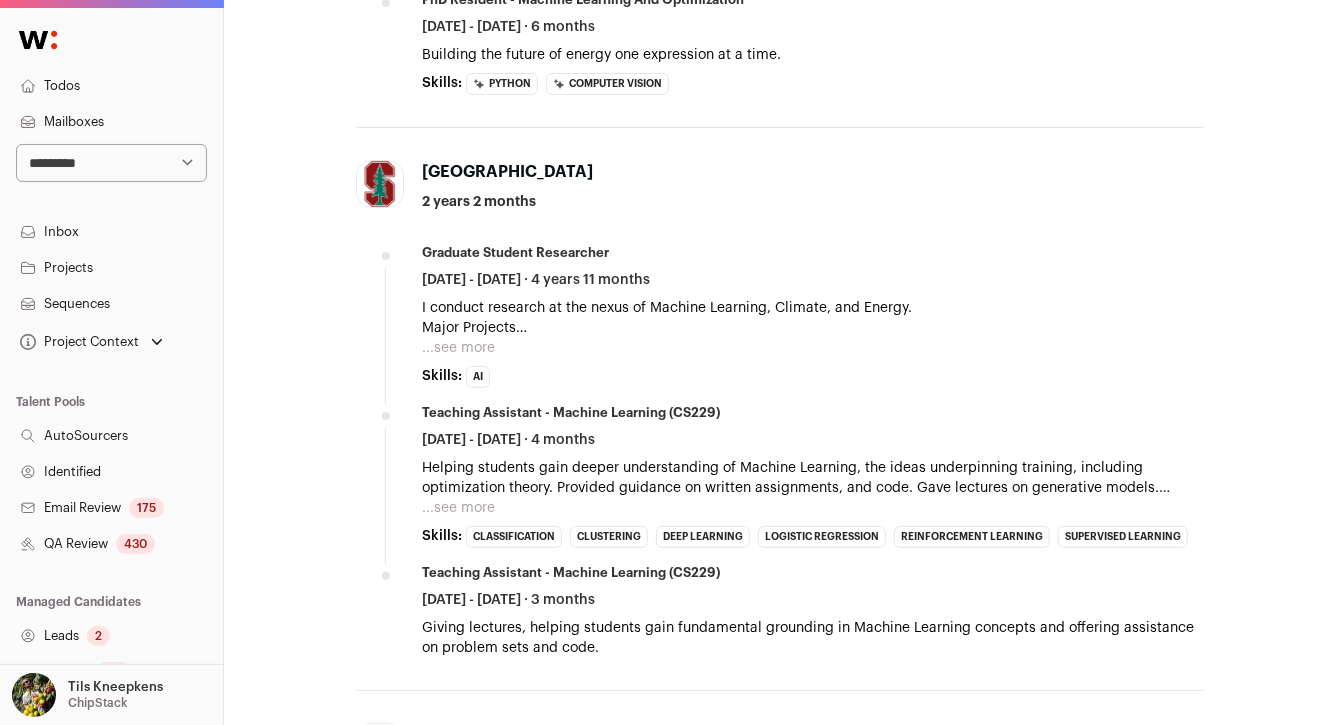 click on "...see more" at bounding box center (458, 348) 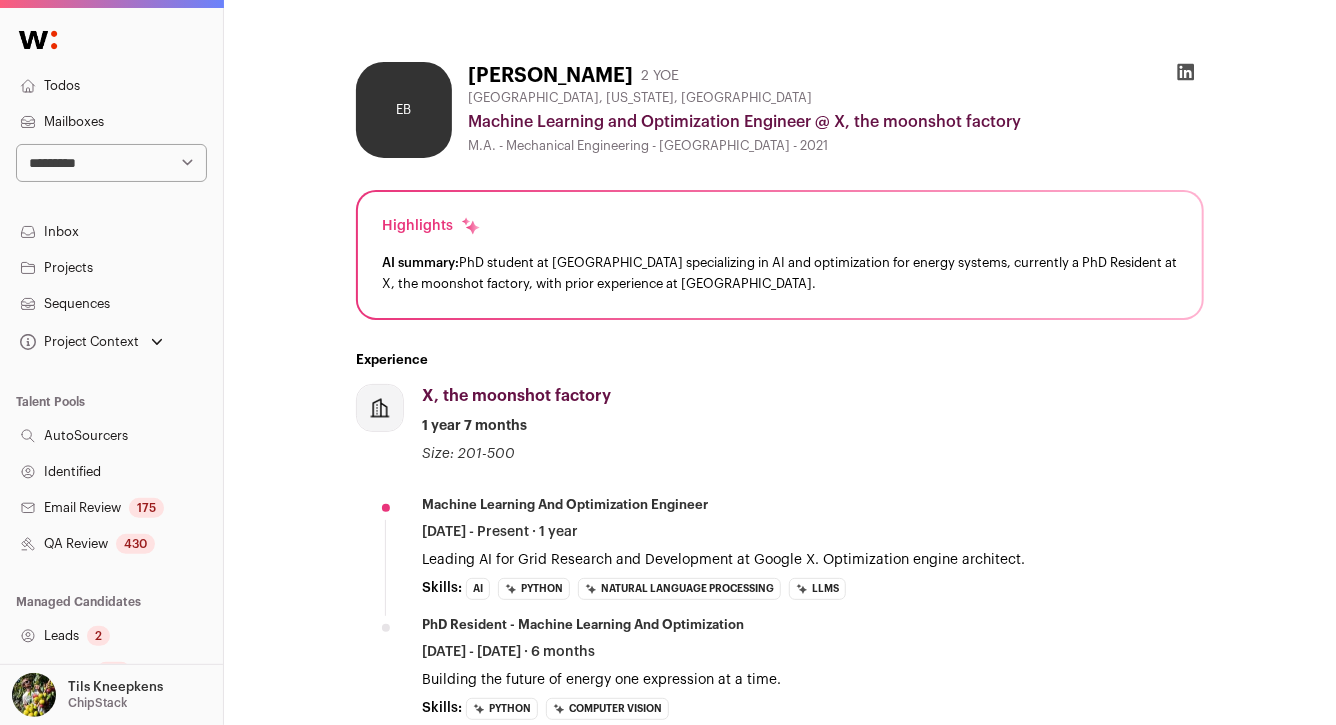 scroll, scrollTop: 0, scrollLeft: 0, axis: both 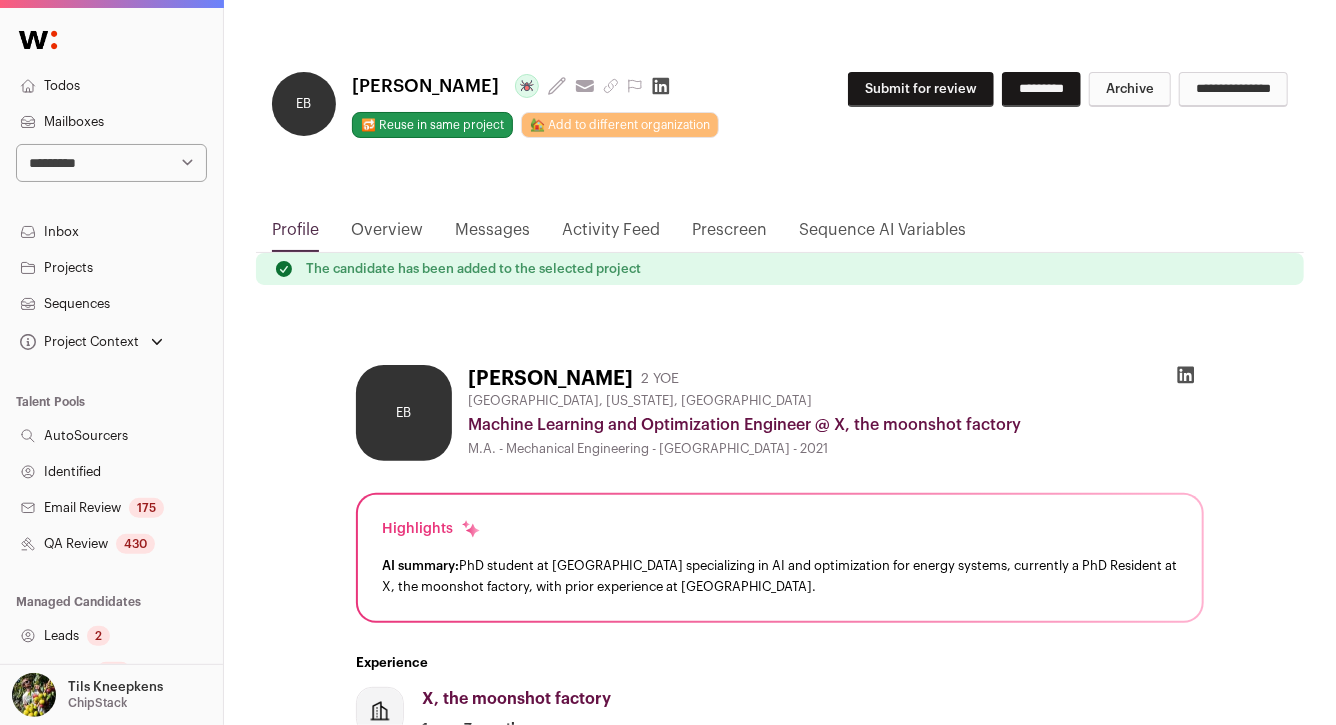 click on "Overview" at bounding box center (387, 235) 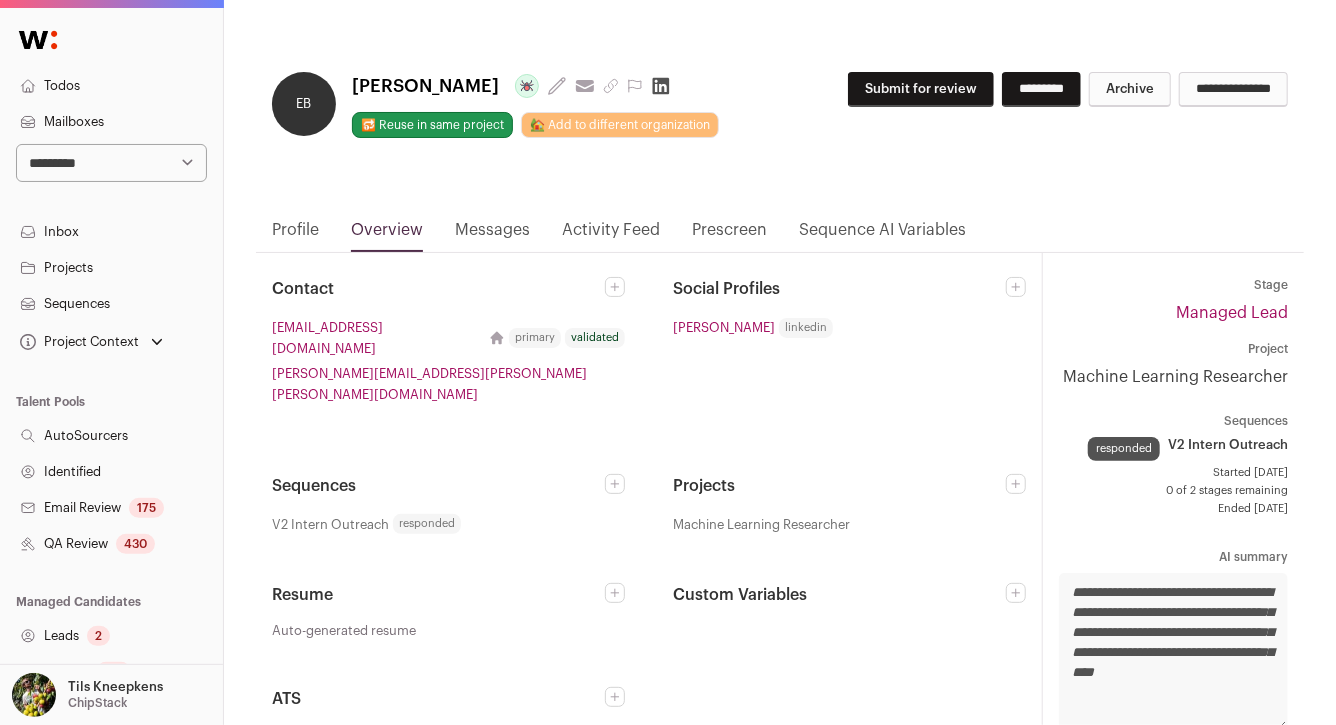 click on "**********" at bounding box center (1233, 89) 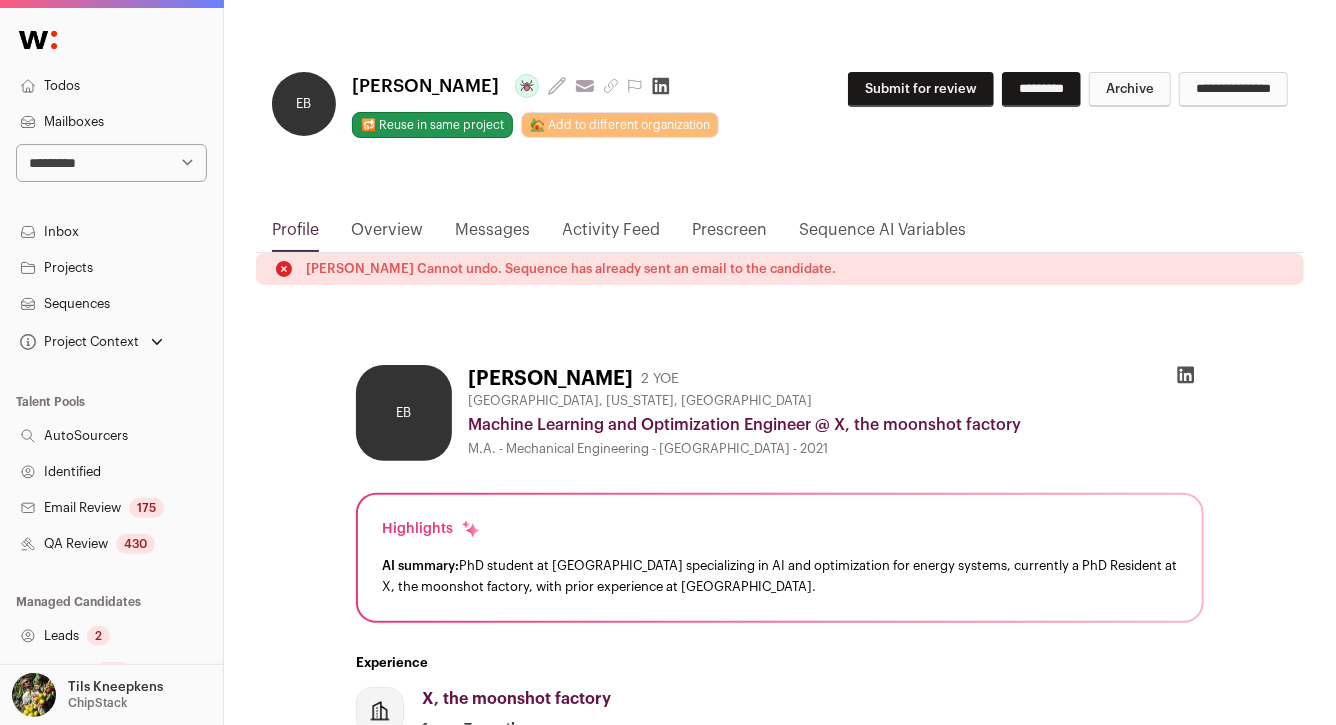 click on "Overview" at bounding box center (387, 235) 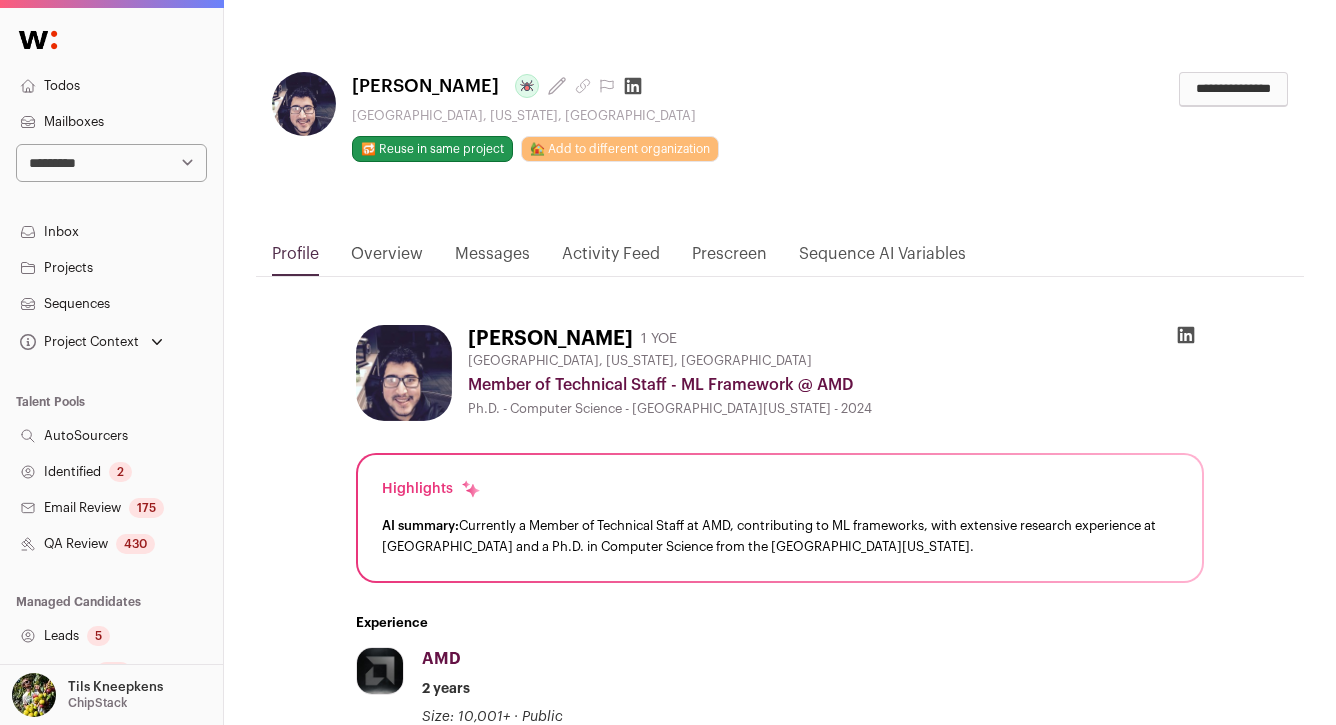 scroll, scrollTop: 0, scrollLeft: 0, axis: both 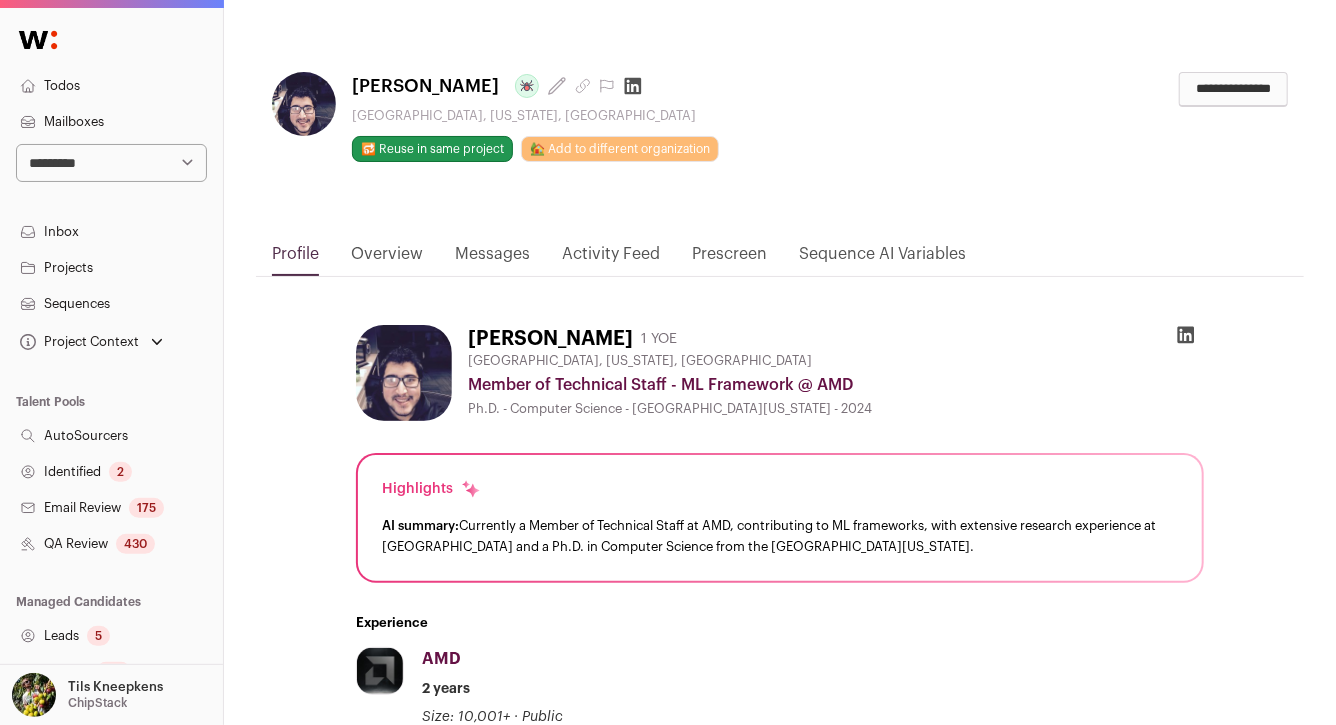 click on "Overview" at bounding box center (387, 259) 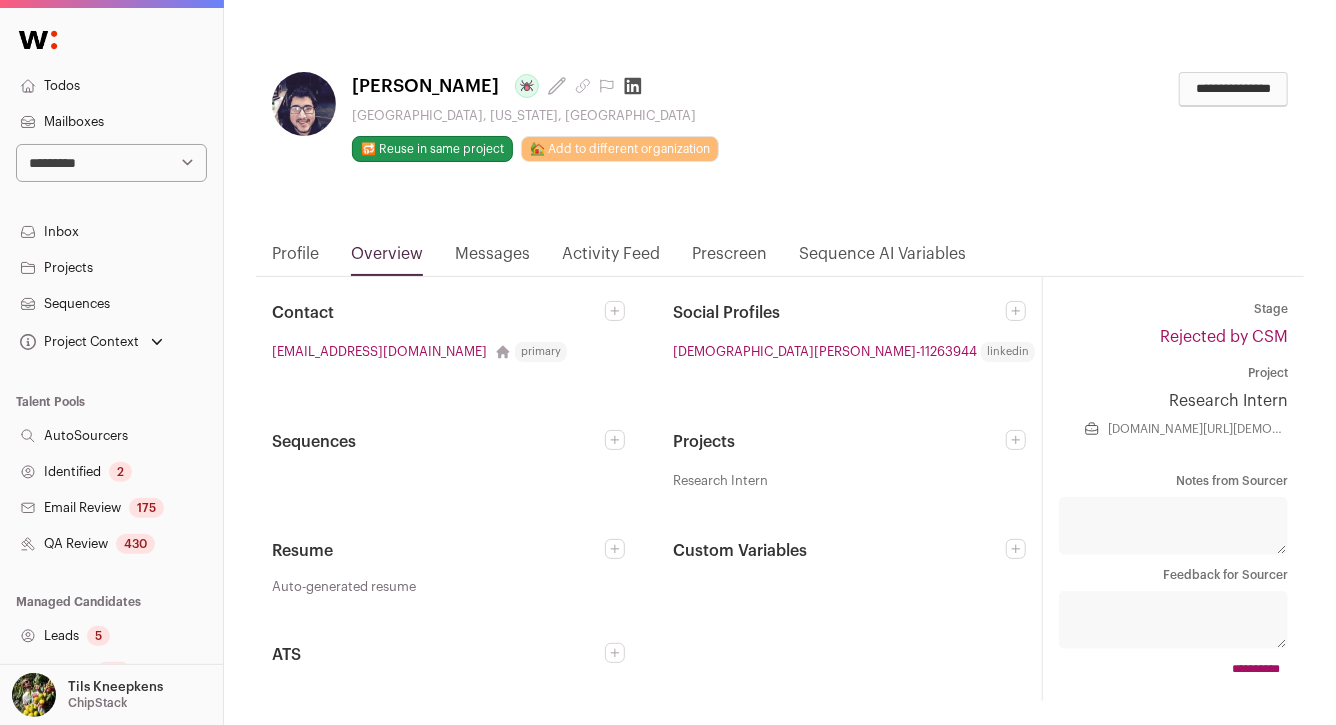 click at bounding box center [1016, 440] 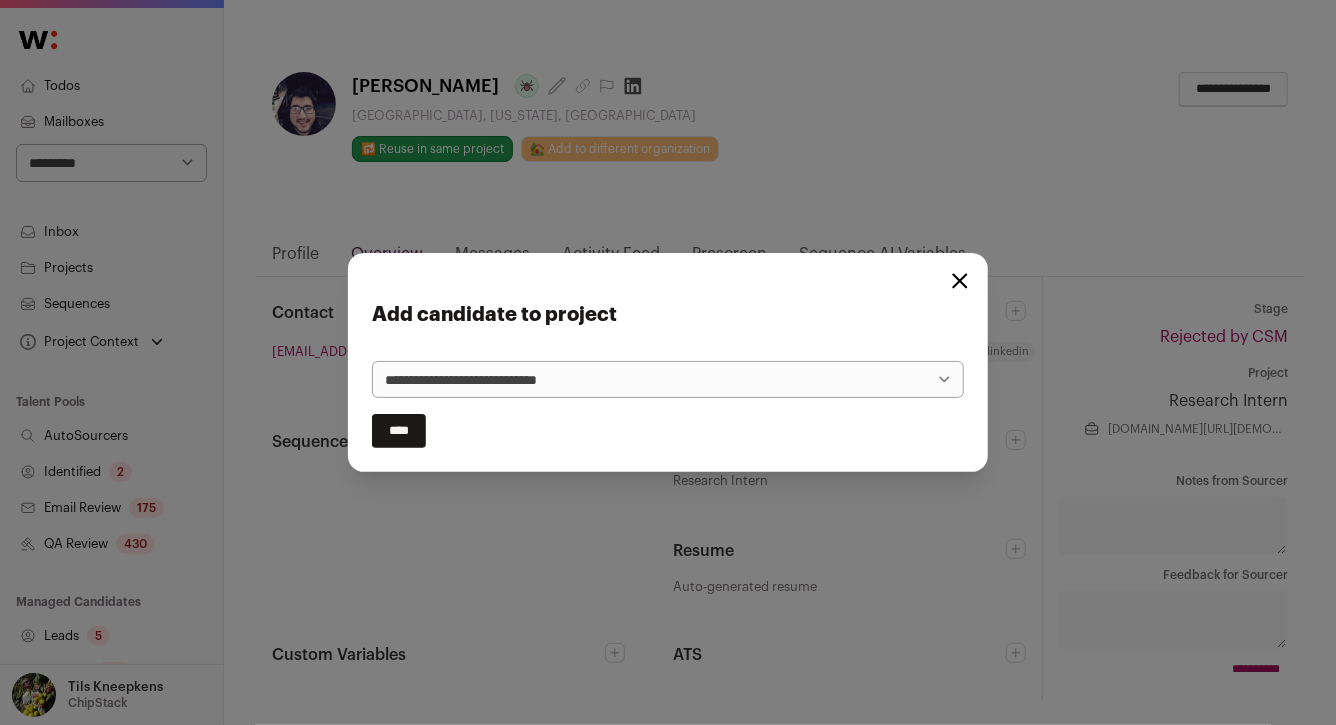 click on "**********" at bounding box center (668, 380) 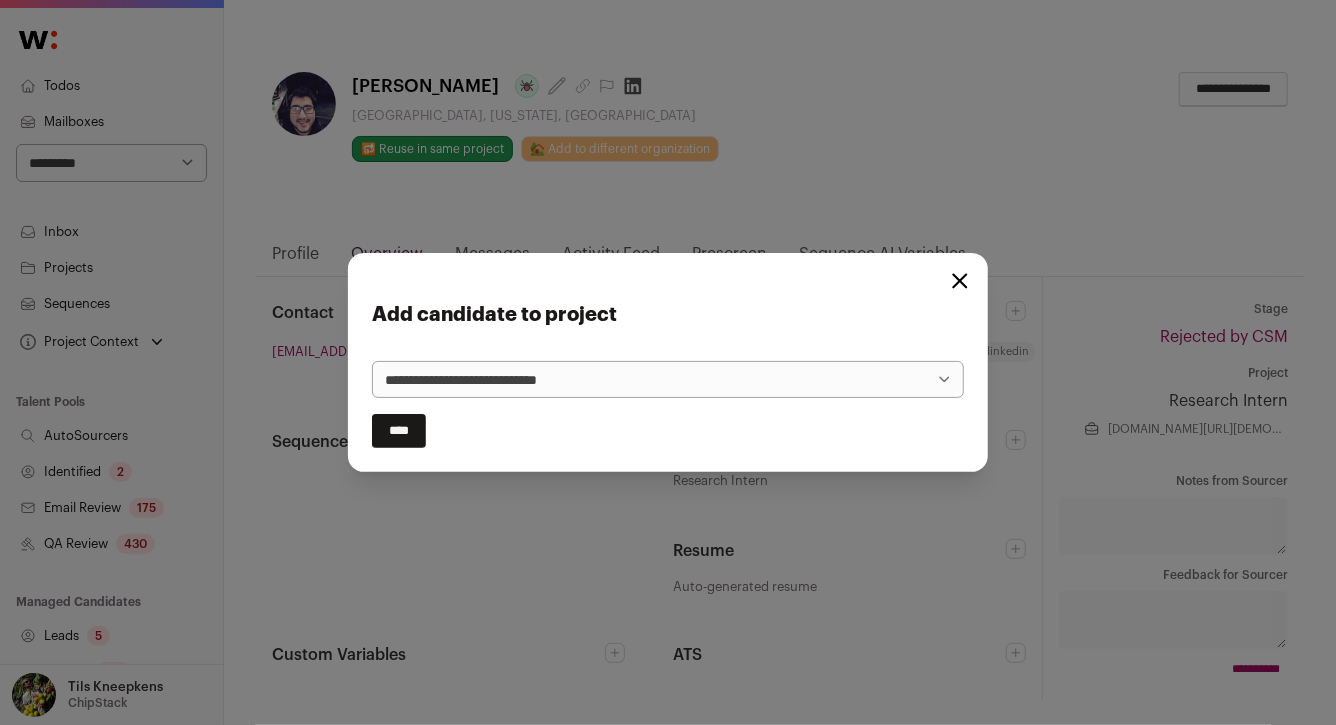 select on "*****" 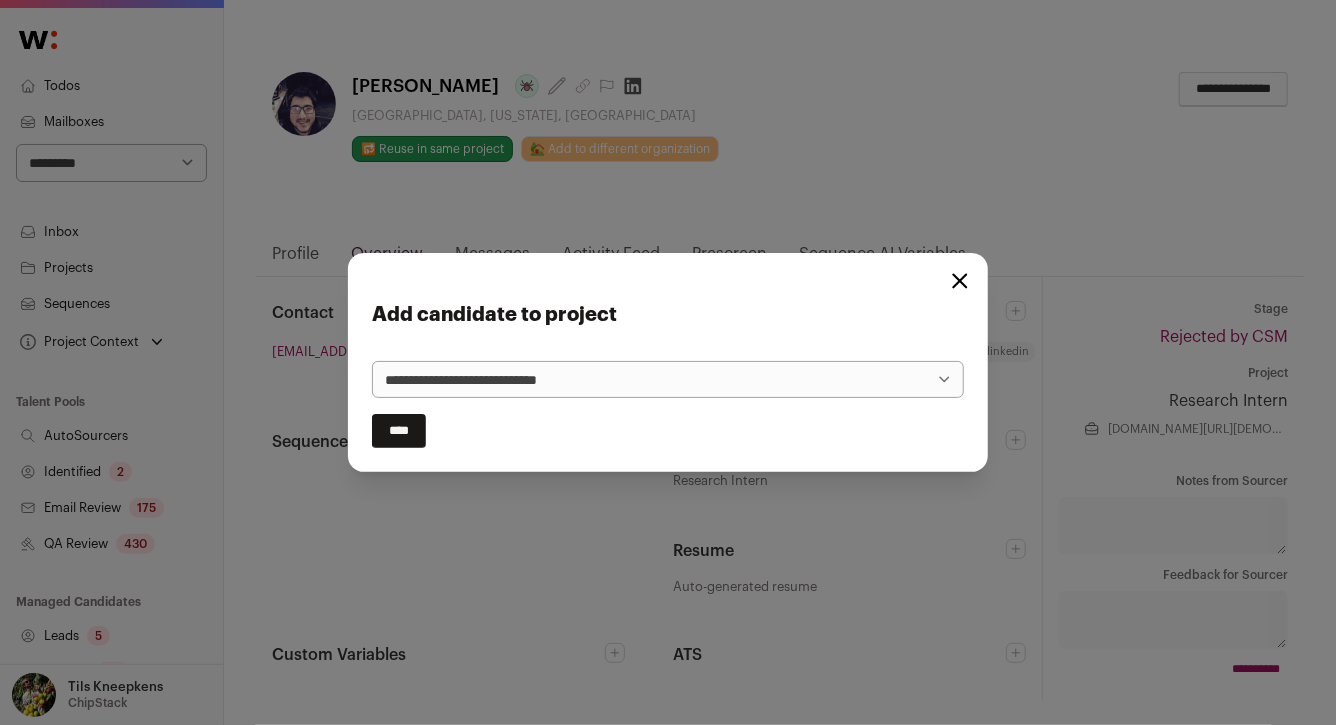 click on "****" at bounding box center (399, 431) 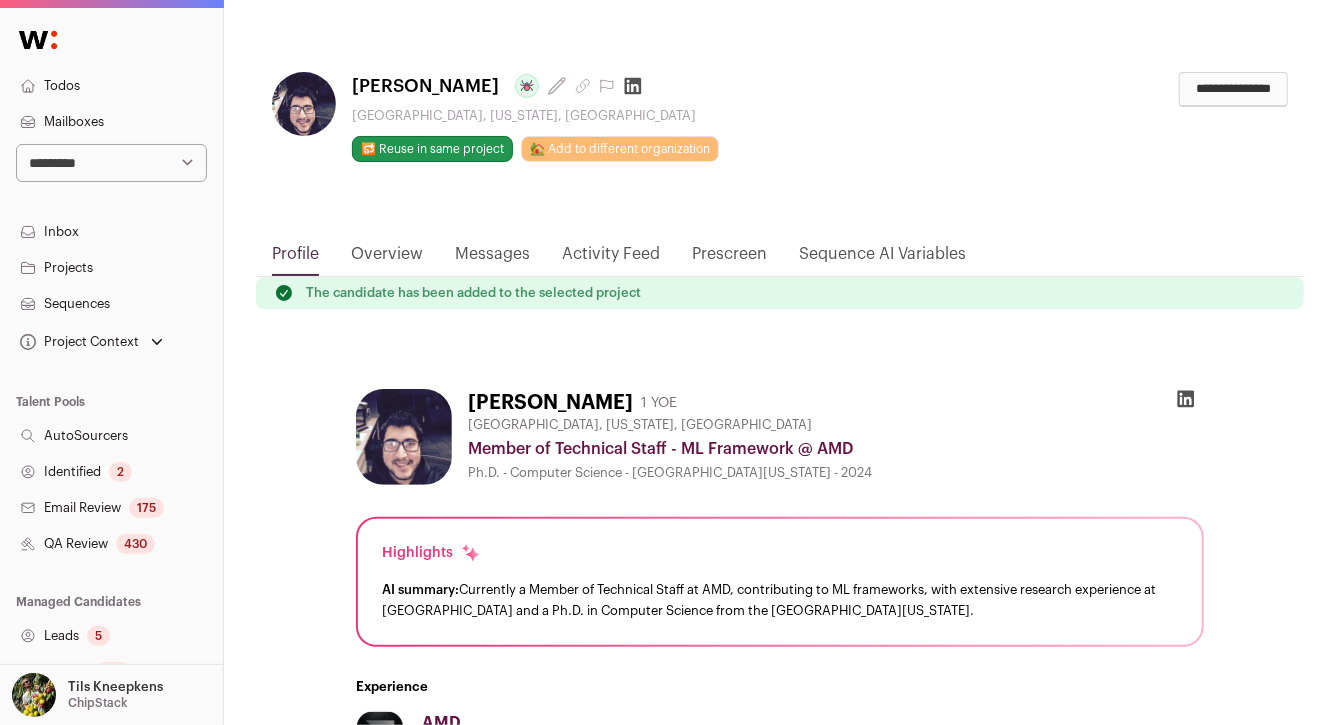 click on "**********" at bounding box center (1233, 89) 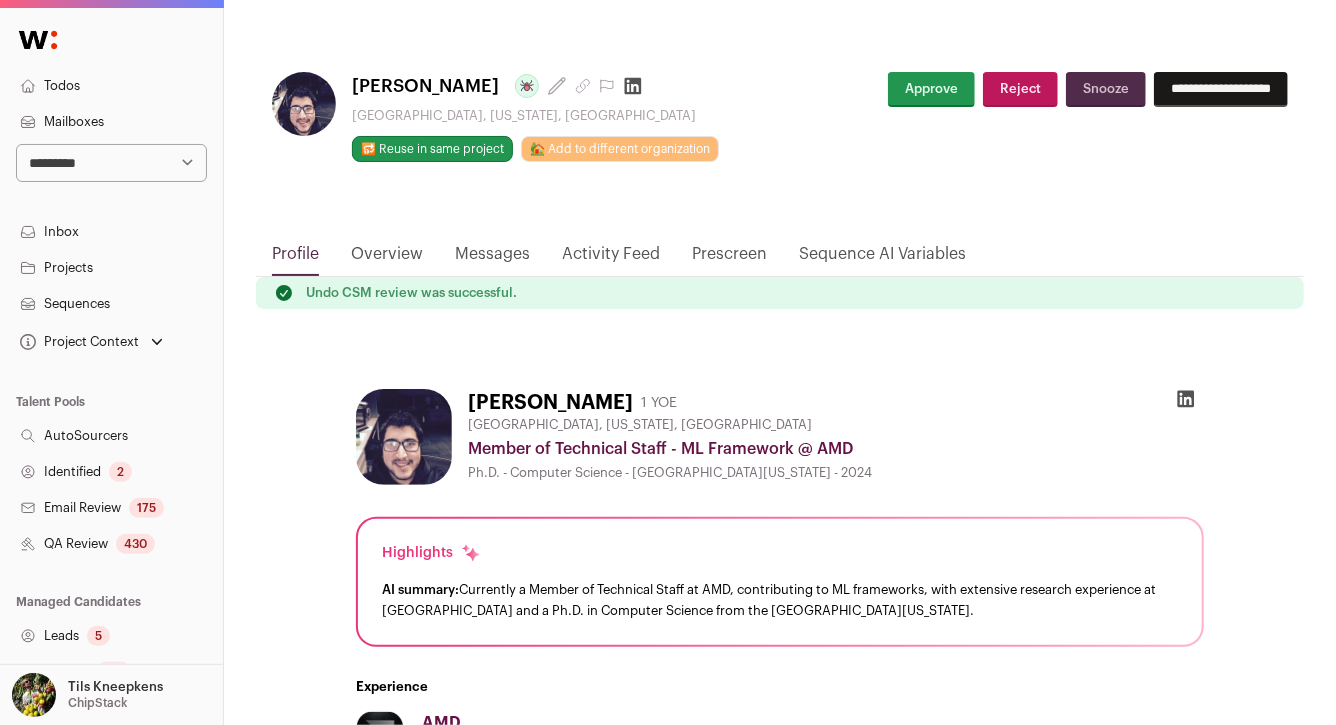 click on "Approve" at bounding box center [931, 89] 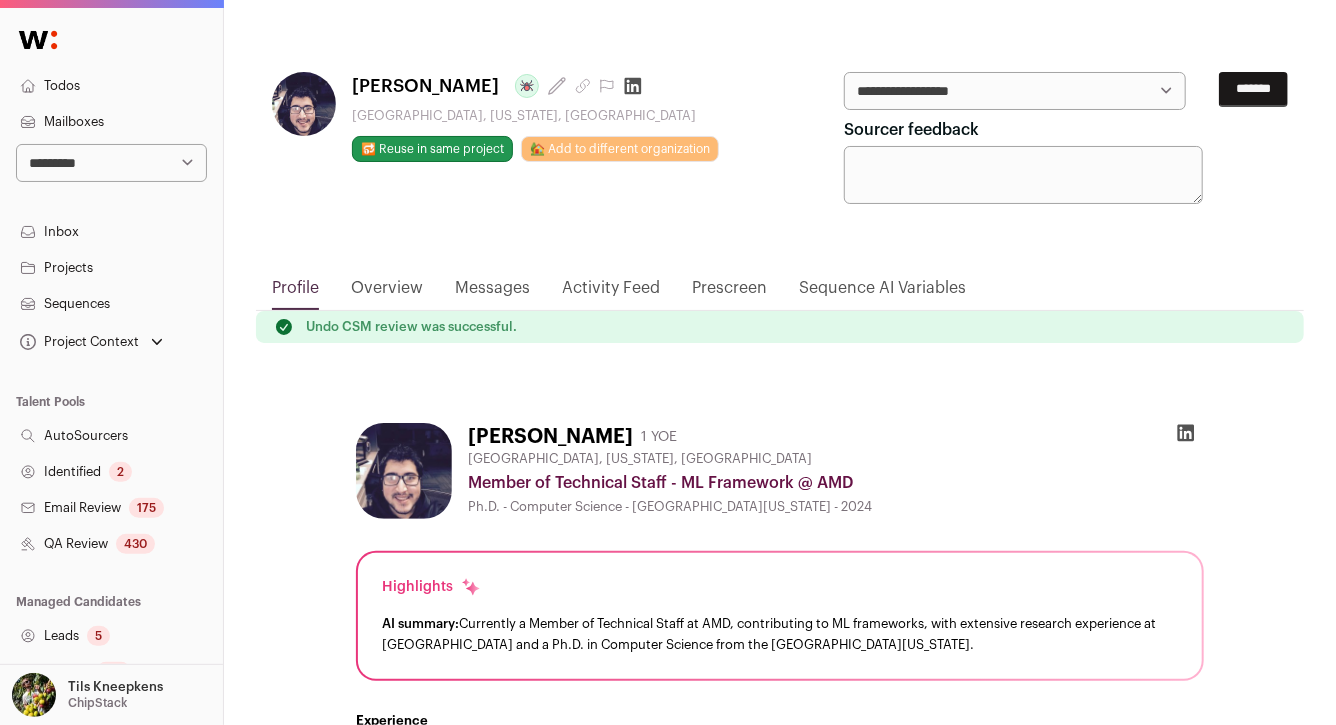 click on "*******" at bounding box center (1253, 89) 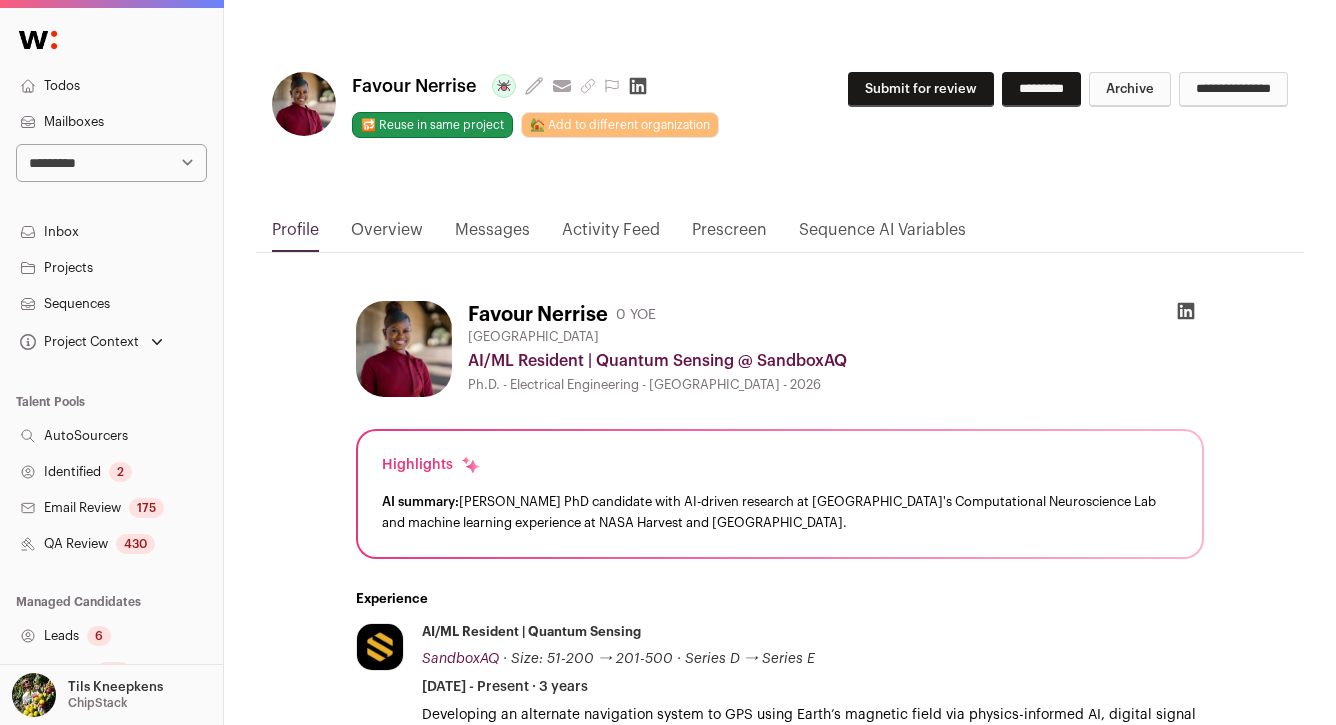 scroll, scrollTop: 0, scrollLeft: 0, axis: both 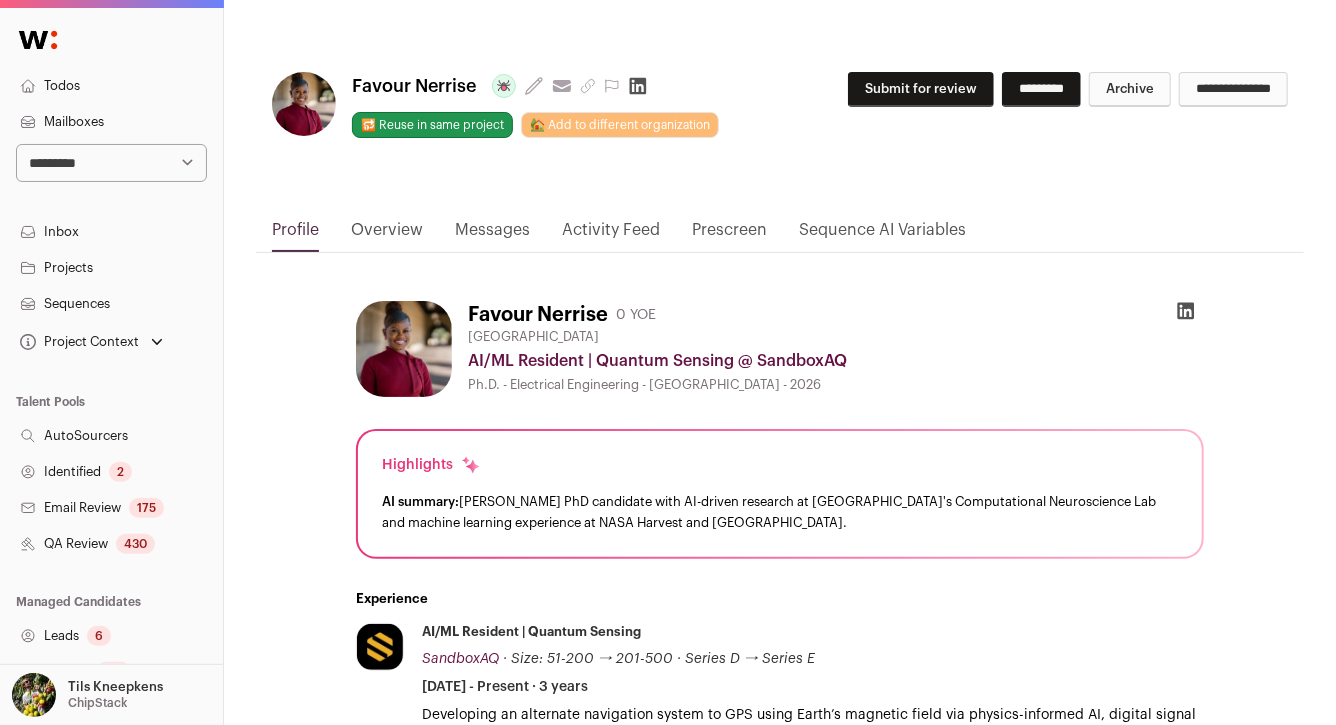 click on "Overview" at bounding box center [387, 235] 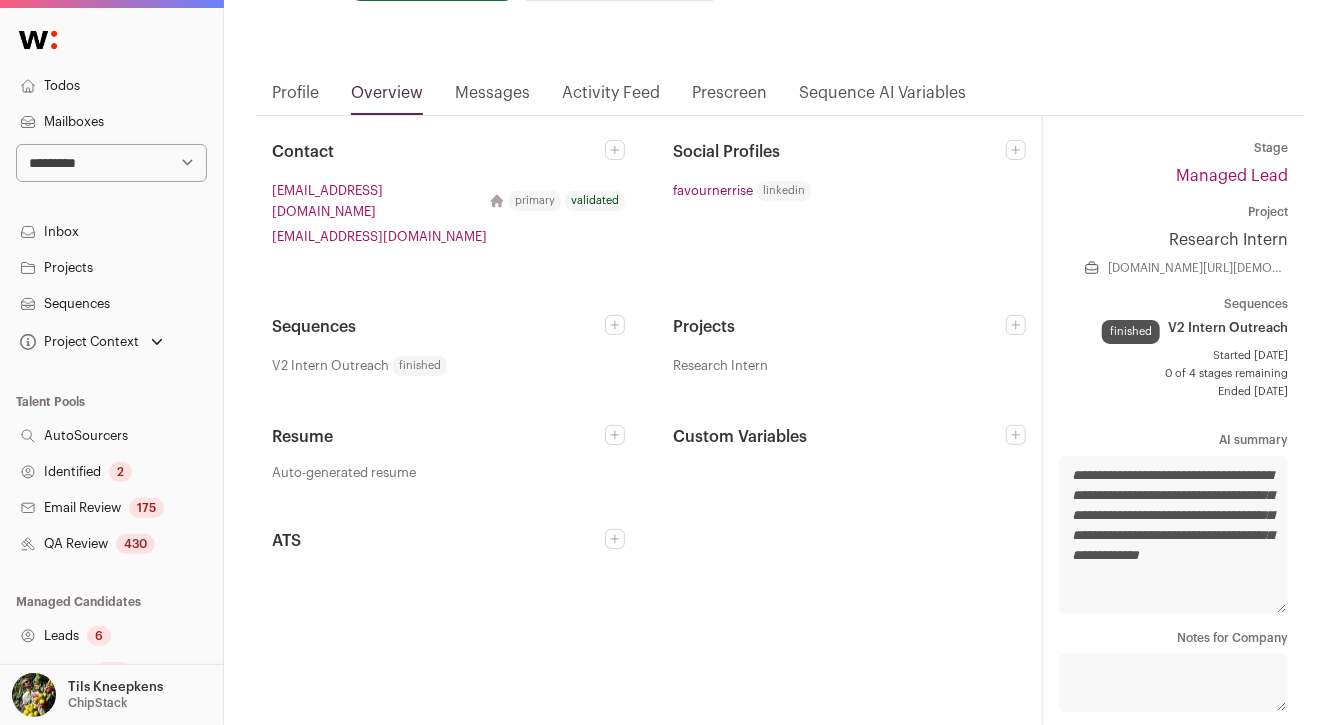scroll, scrollTop: 139, scrollLeft: 0, axis: vertical 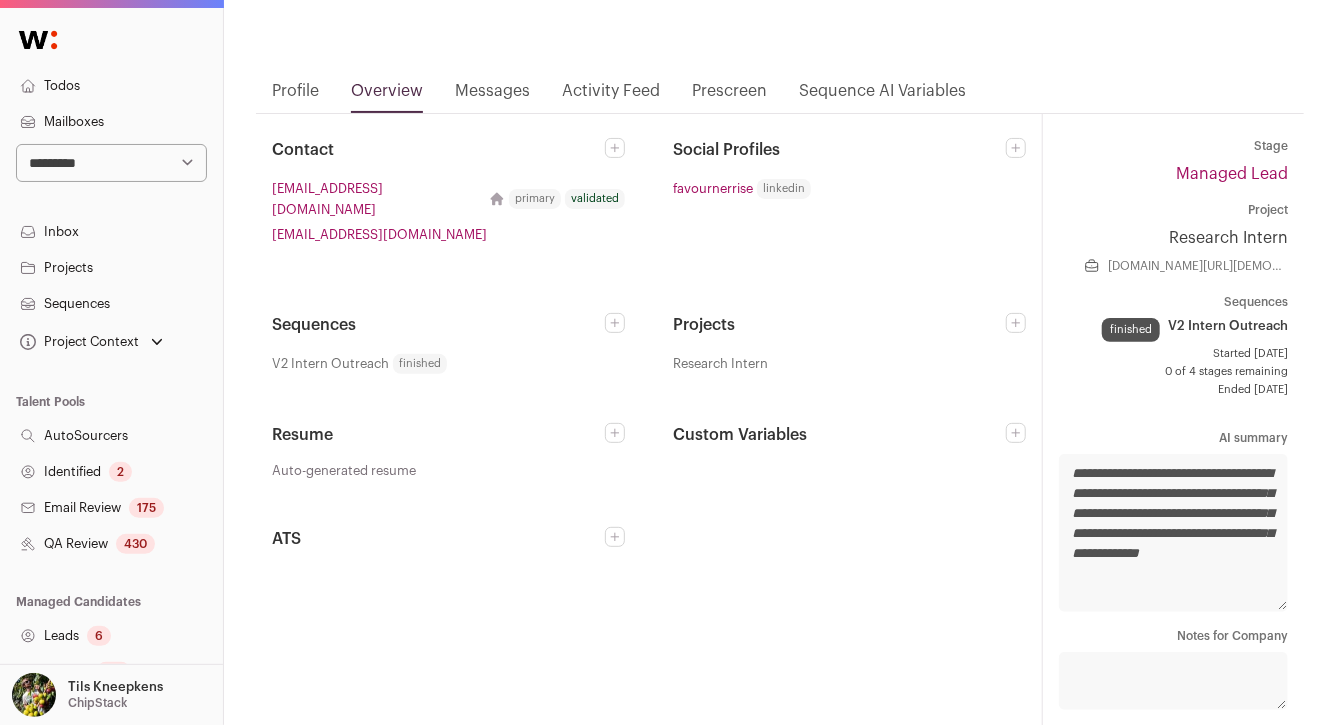 click on "Messages" at bounding box center [492, 96] 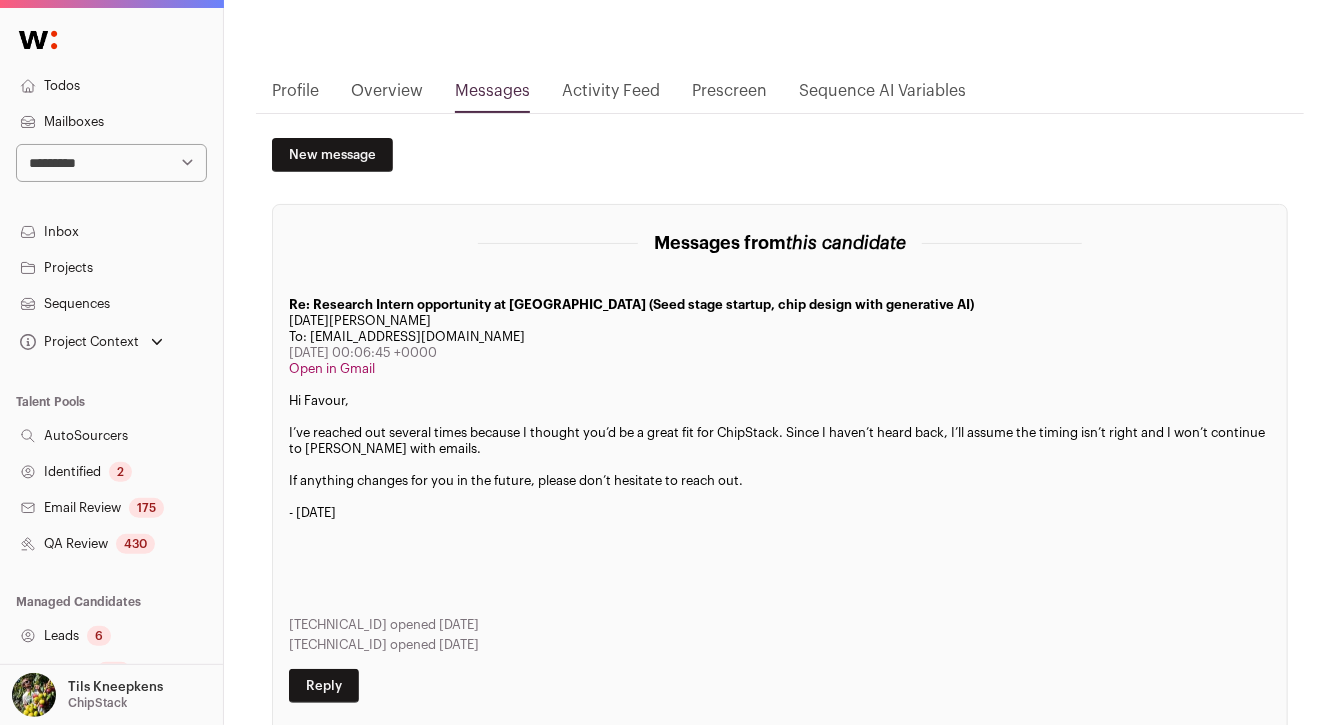 click on "Overview" at bounding box center [387, 96] 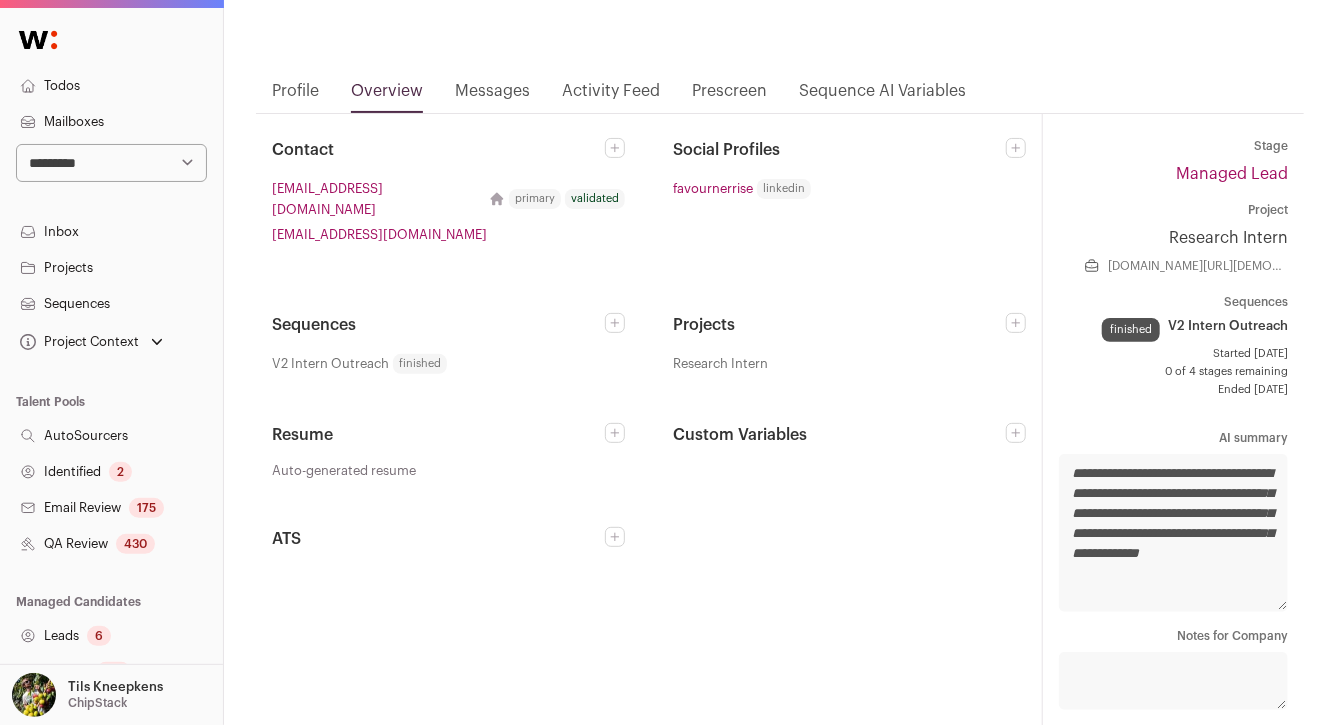 click 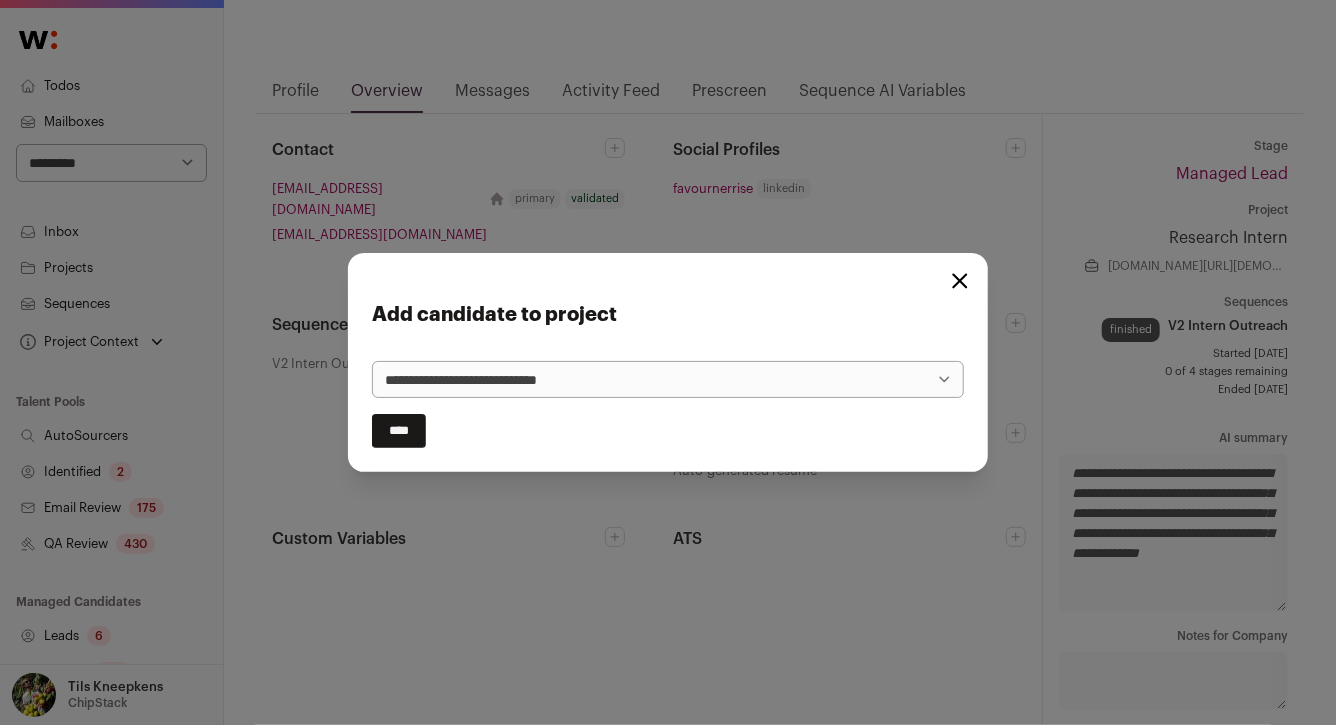 click on "**********" at bounding box center [668, 380] 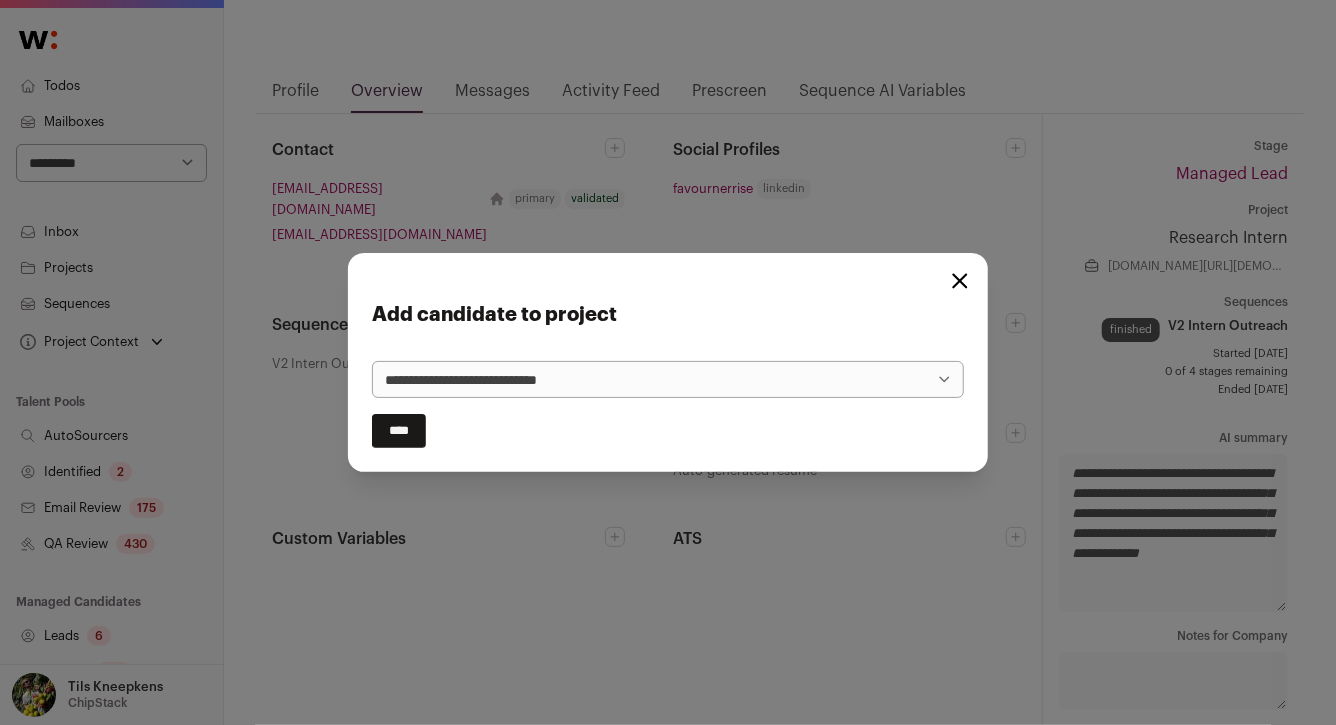 click on "****" at bounding box center [399, 431] 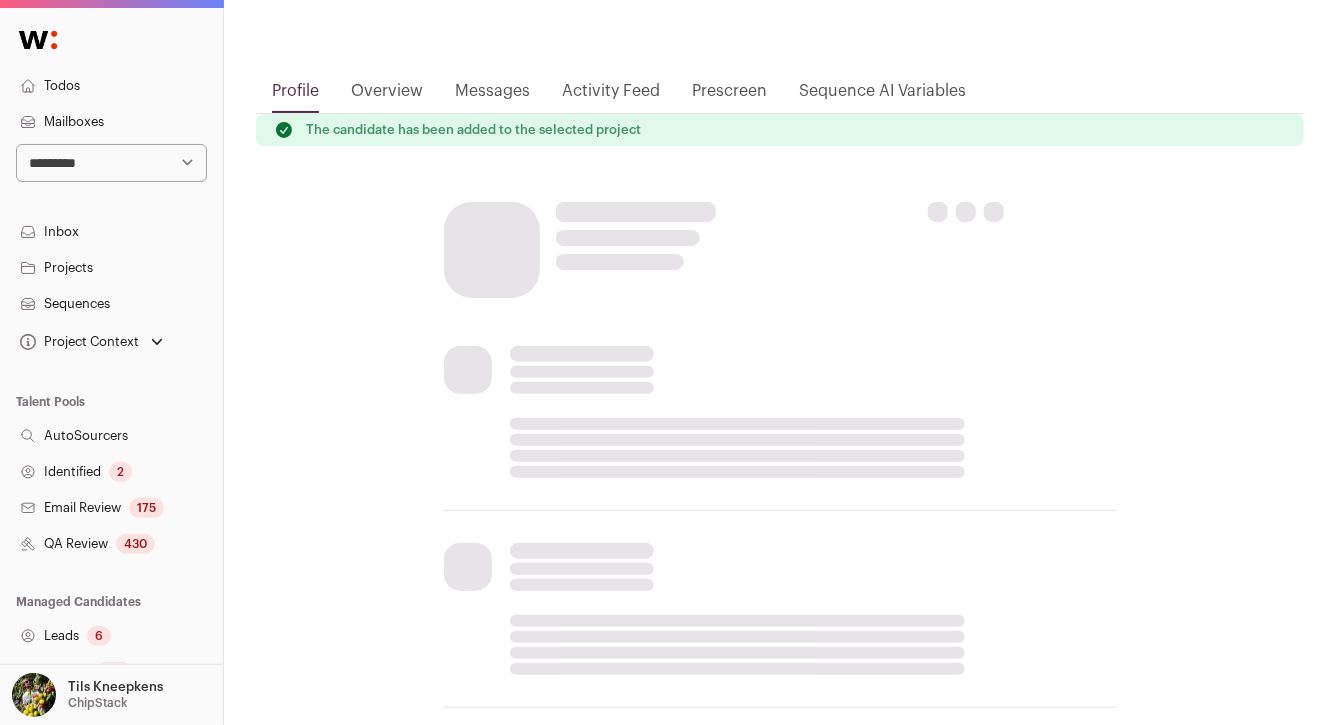 scroll, scrollTop: 0, scrollLeft: 0, axis: both 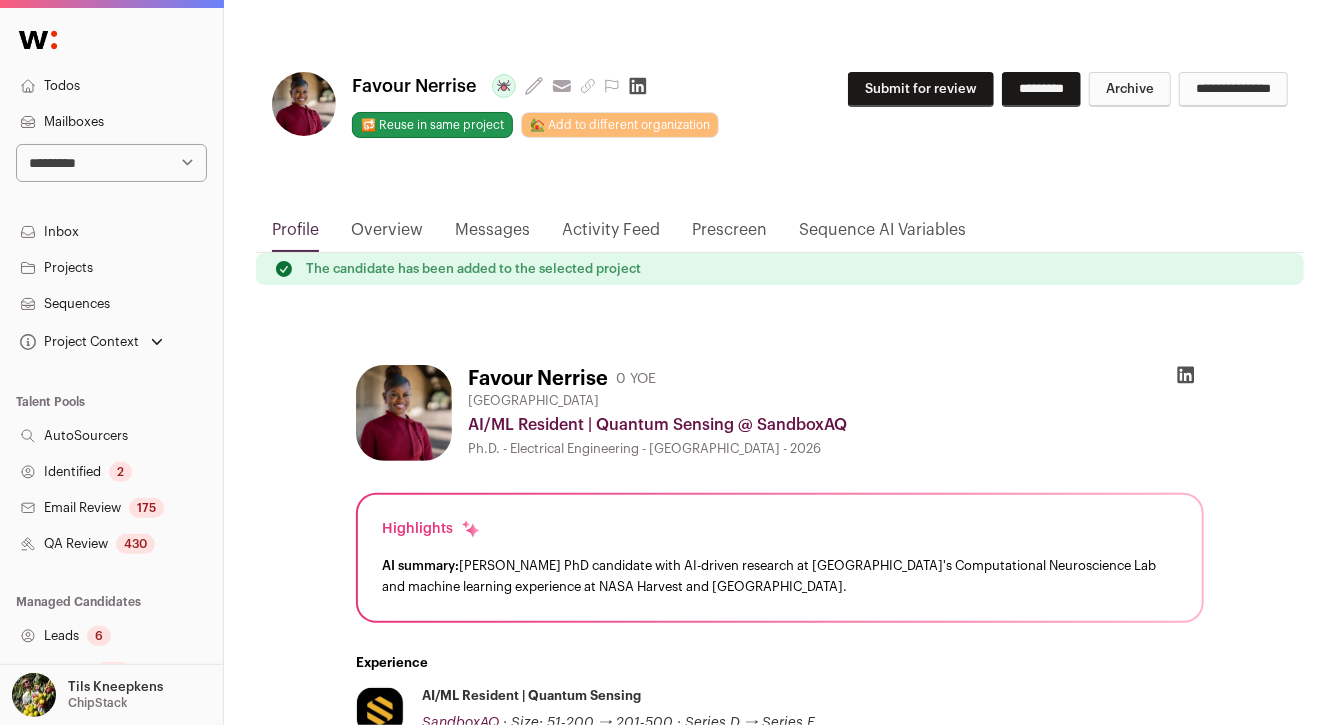 click on "**********" at bounding box center [1233, 89] 